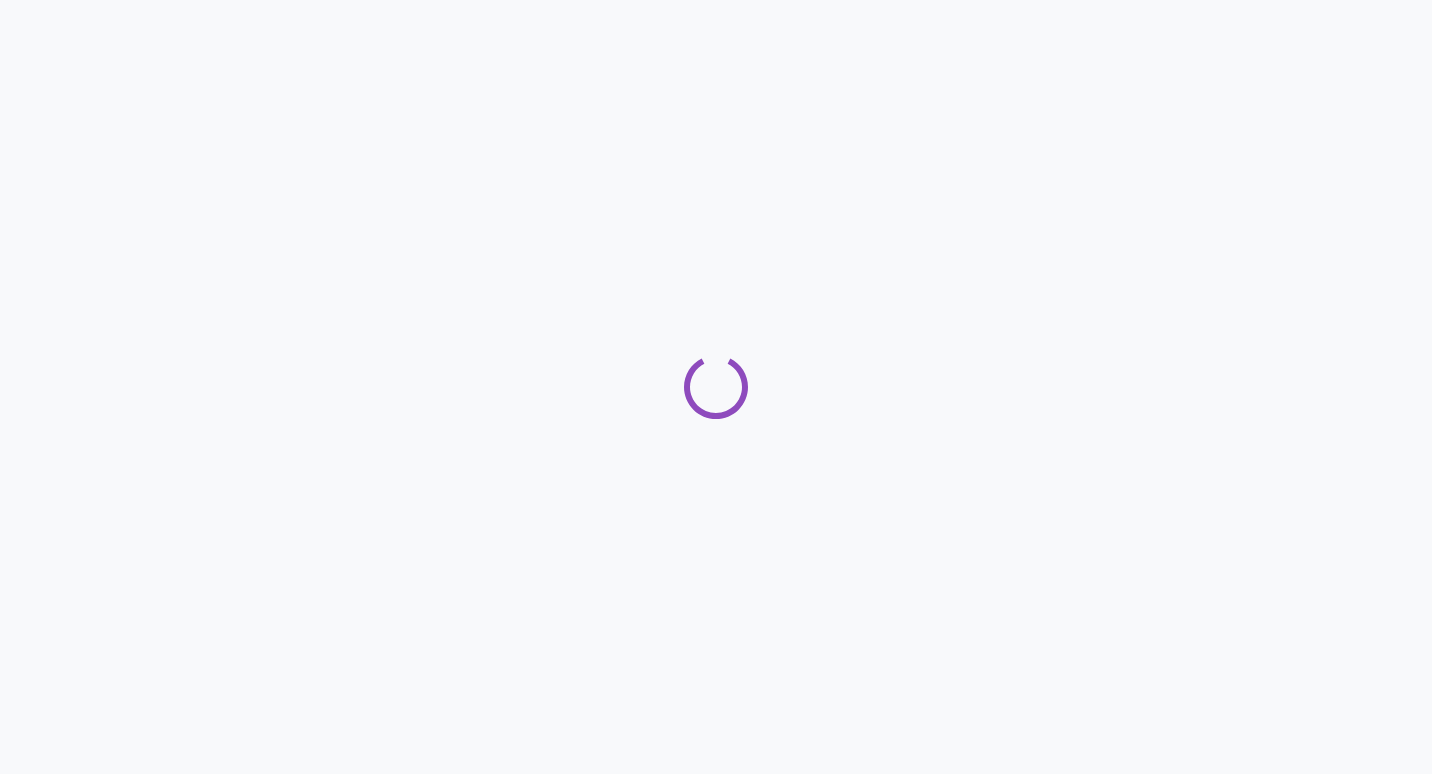 scroll, scrollTop: 0, scrollLeft: 0, axis: both 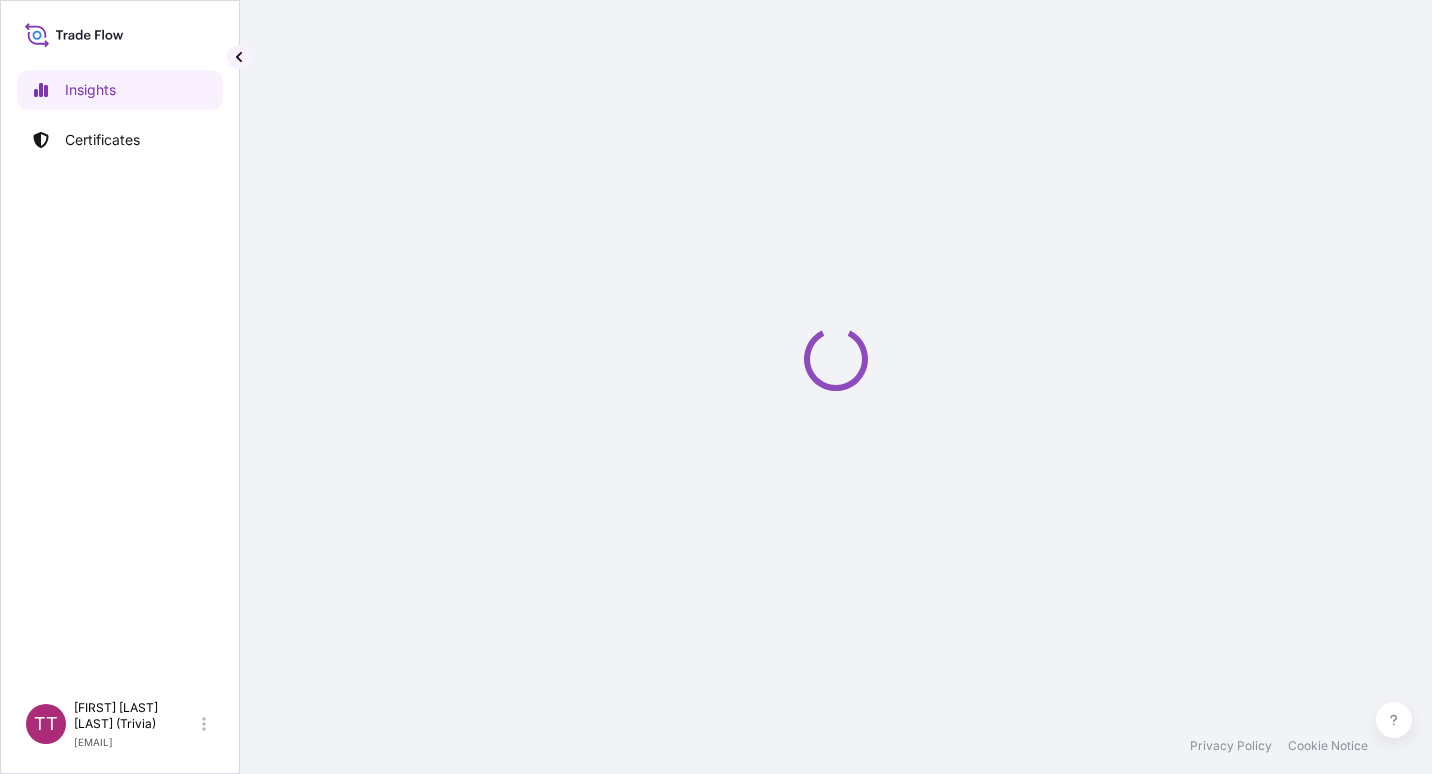 select on "2025" 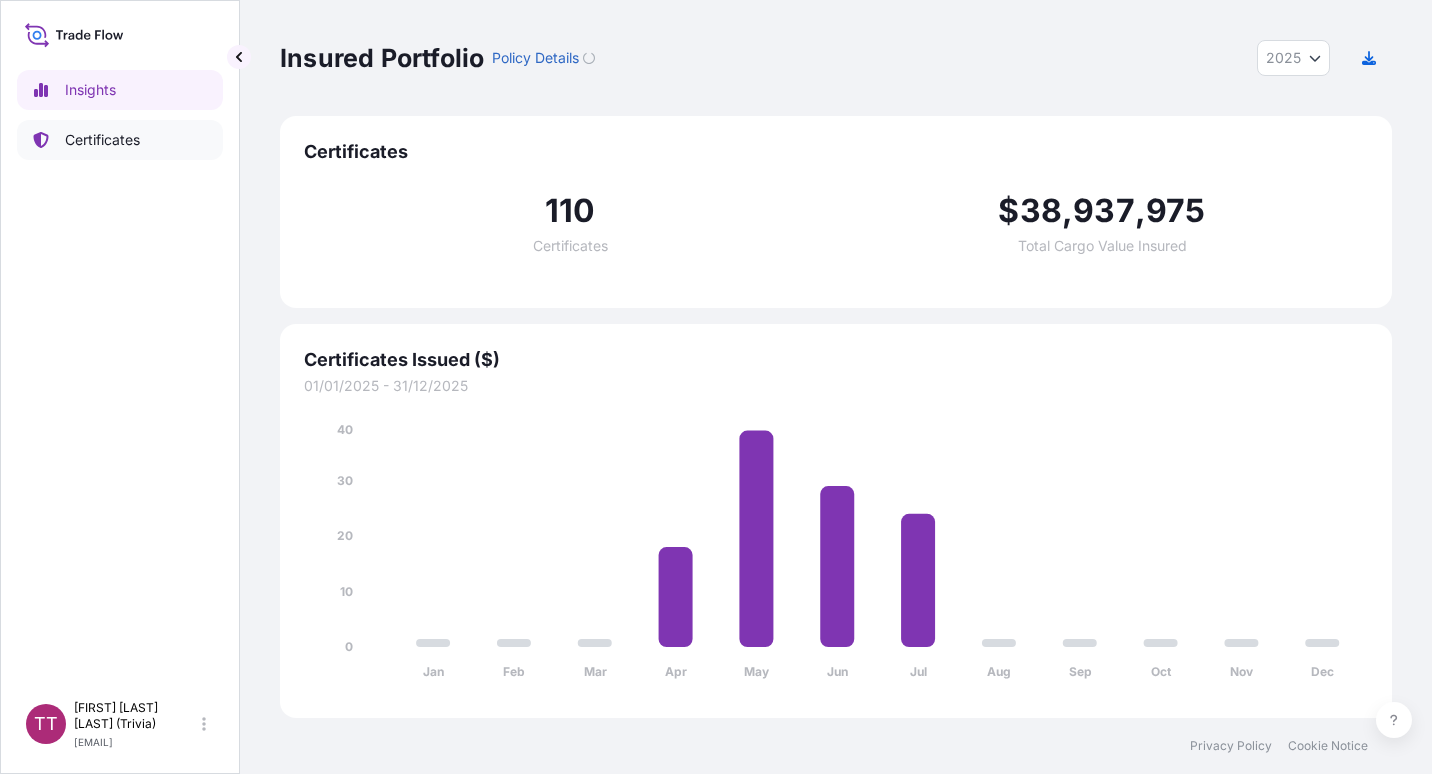 click on "Certificates" at bounding box center [102, 140] 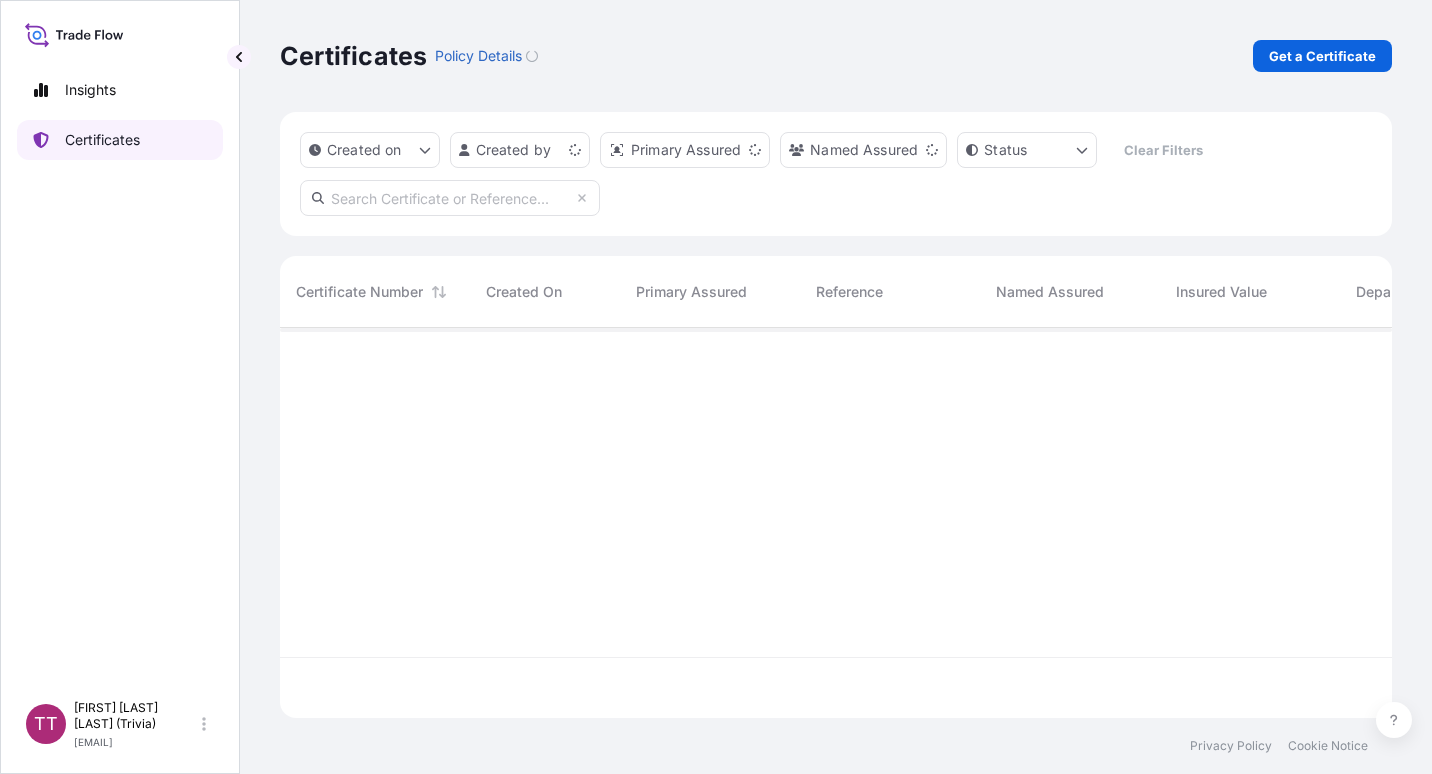 scroll, scrollTop: 16, scrollLeft: 16, axis: both 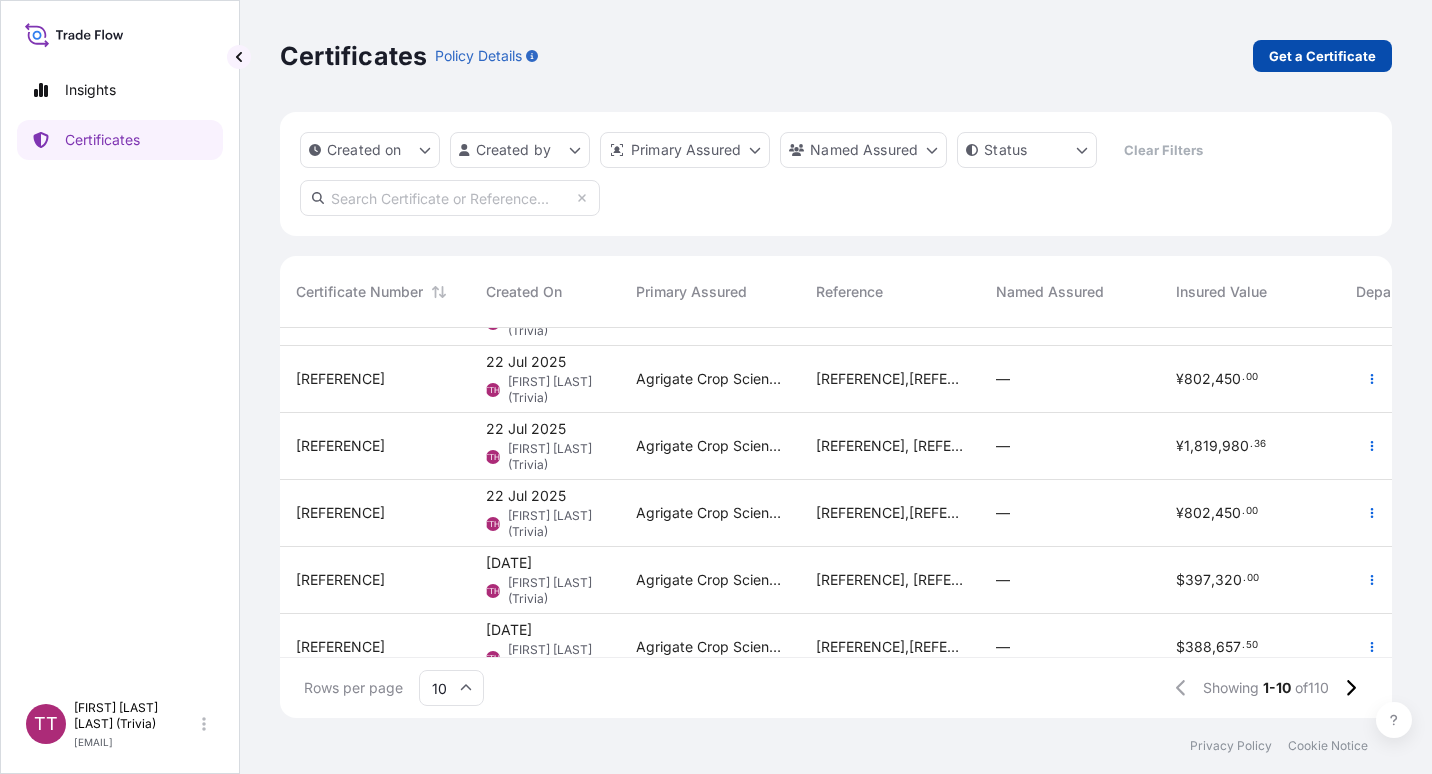 click on "Get a Certificate" at bounding box center [1322, 56] 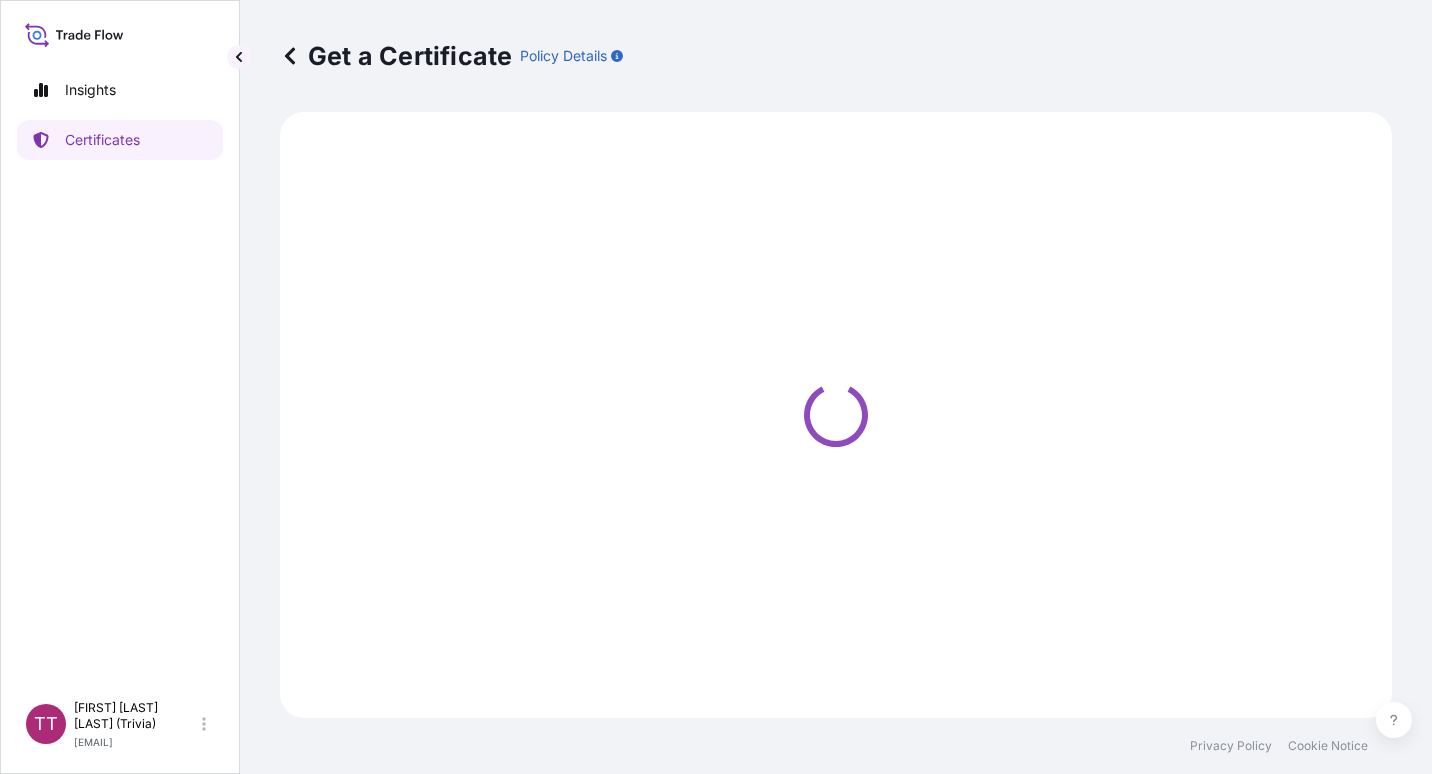 select on "Sea" 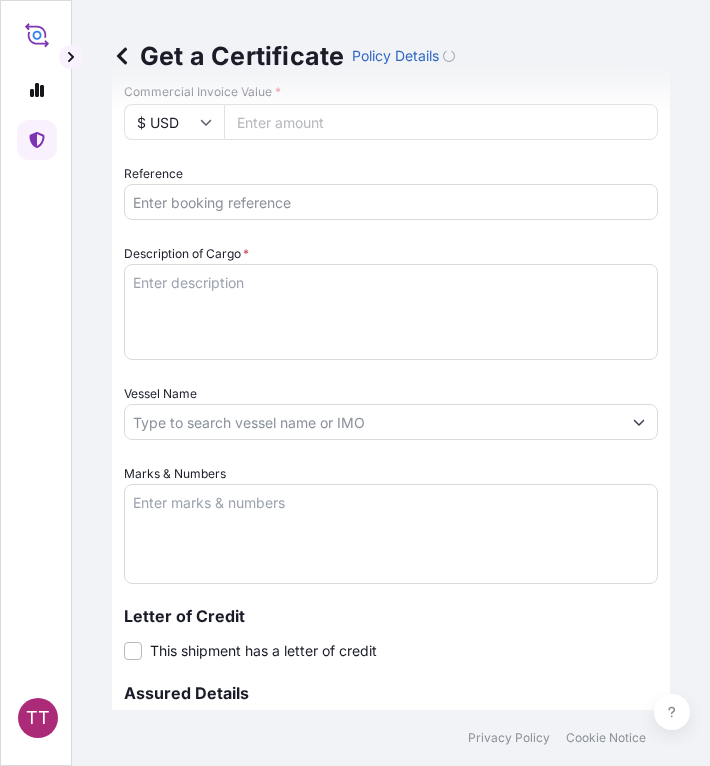scroll, scrollTop: 881, scrollLeft: 0, axis: vertical 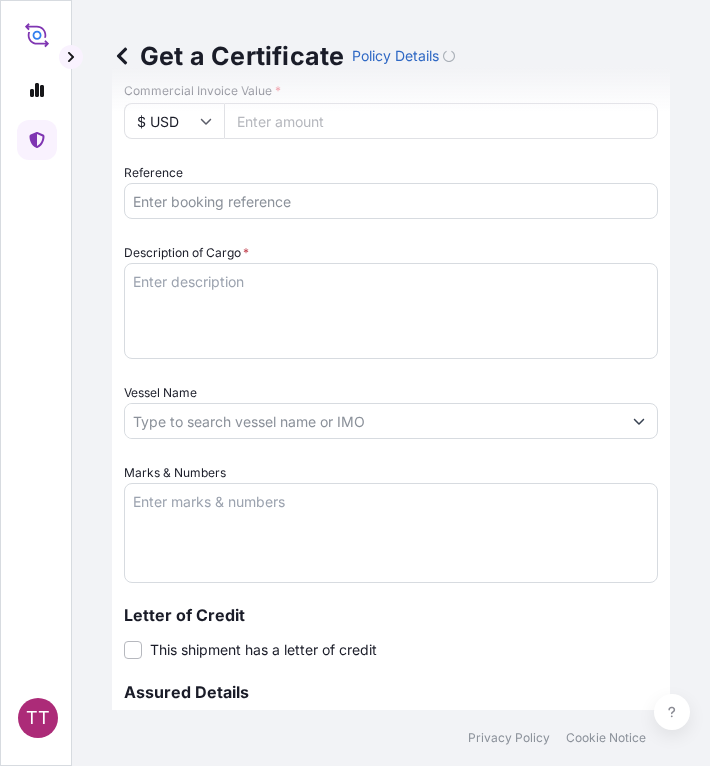 click on "Reference" at bounding box center (391, 201) 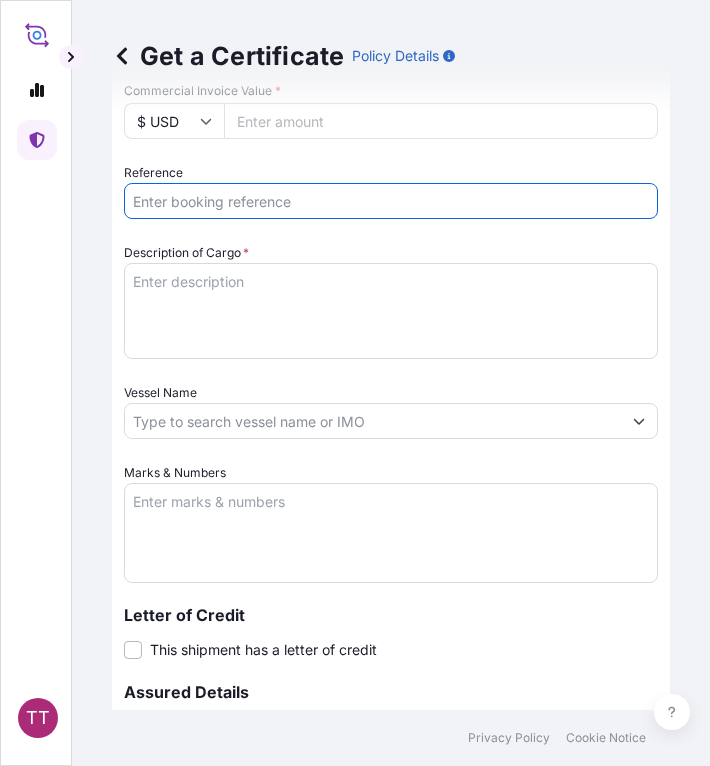 type on "v" 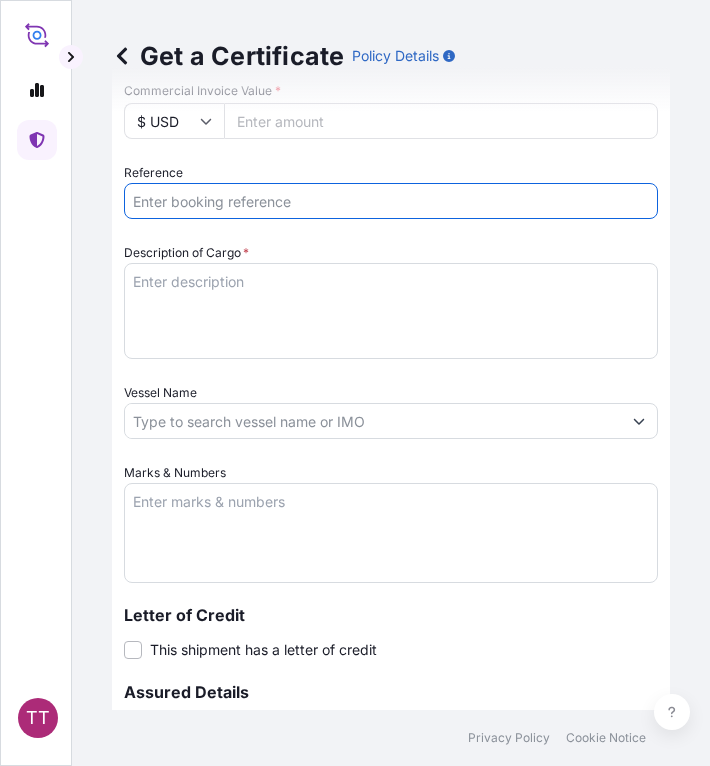 paste on "[REFERENCE]" 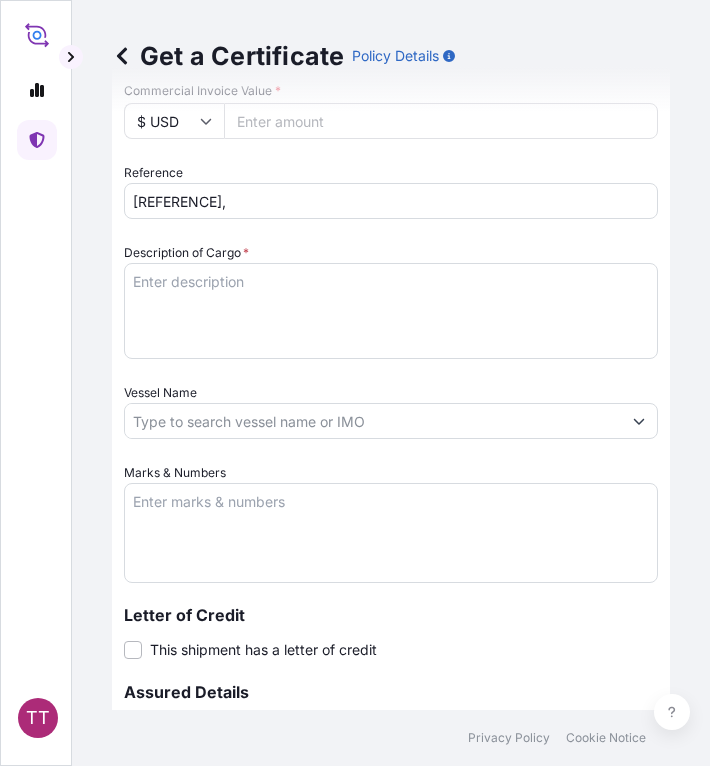 click on "[REFERENCE]," at bounding box center [391, 201] 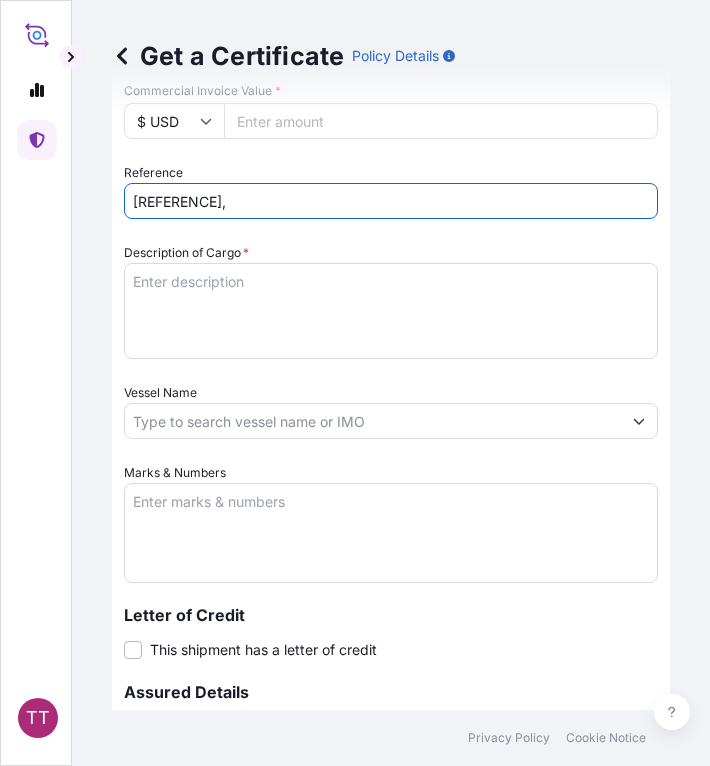 paste on "[REFERENCE]" 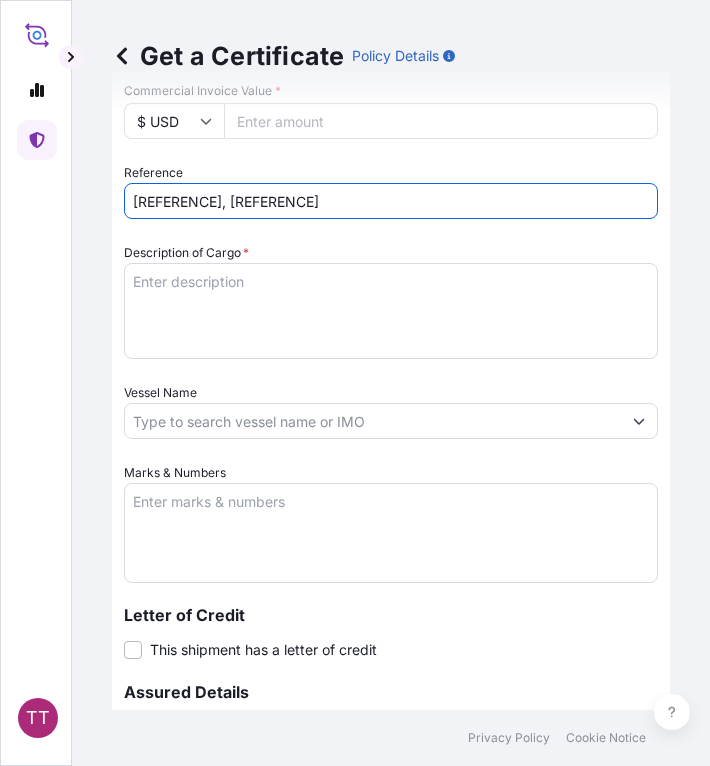 type on "[REFERENCE], [REFERENCE]" 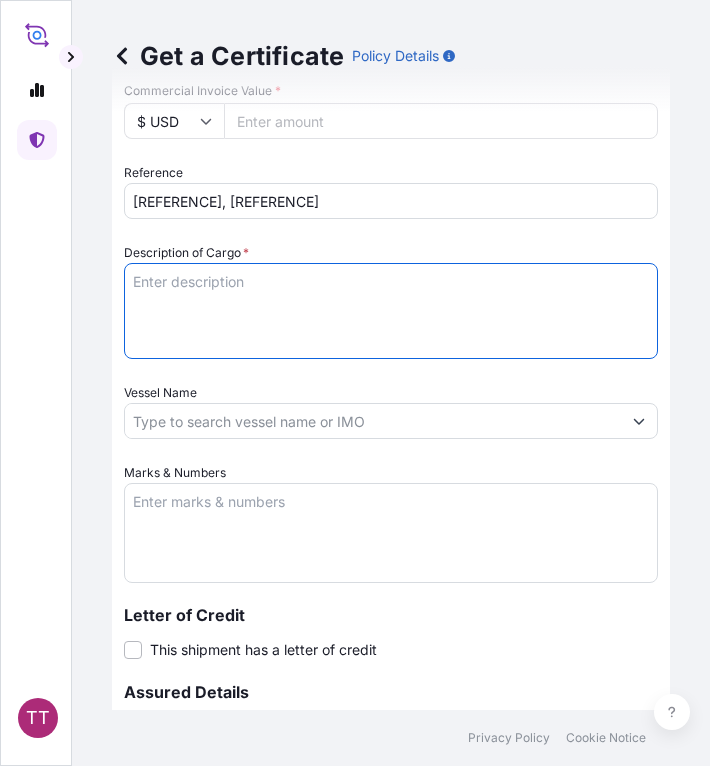 click on "Description of Cargo *" at bounding box center [391, 311] 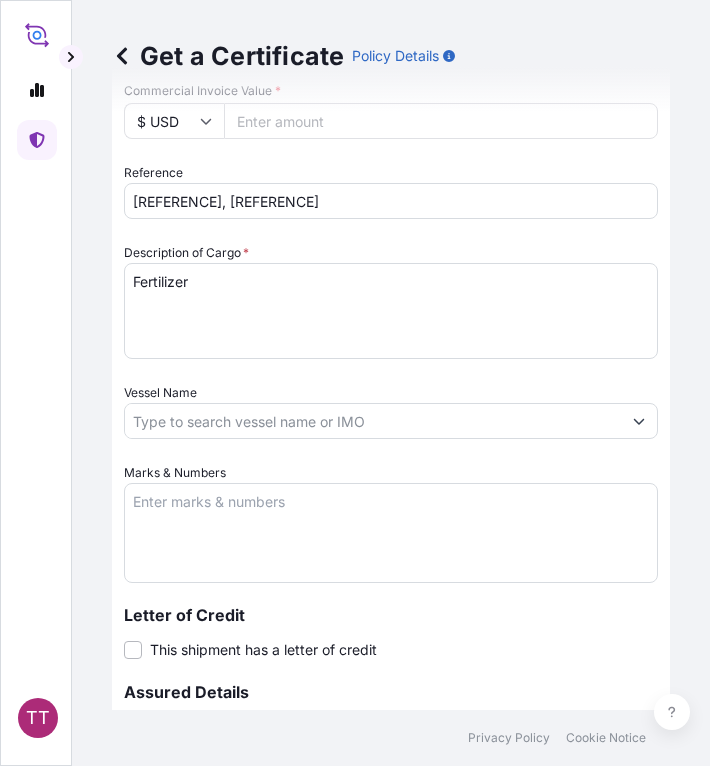 click on "Fertilizer" at bounding box center [391, 311] 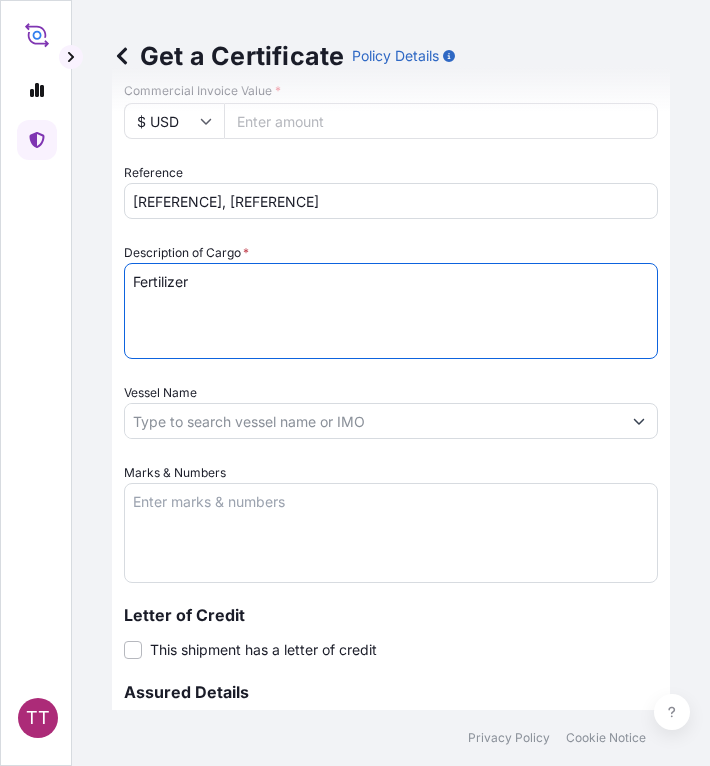 paste on "Ammonium Sulphate Fertilizer
N : 20.5 % Min, S : 23.5 % Min
( 1,250 Kg / PP Bag )" 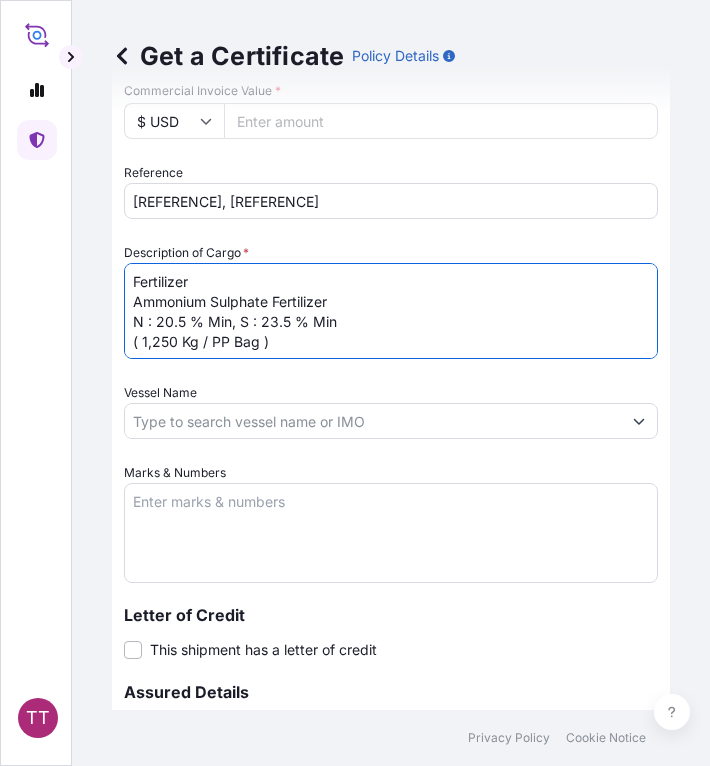 type on "Fertilizer
Ammonium Sulphate Fertilizer
N : 20.5 % Min, S : 23.5 % Min
( 1,250 Kg / PP Bag )" 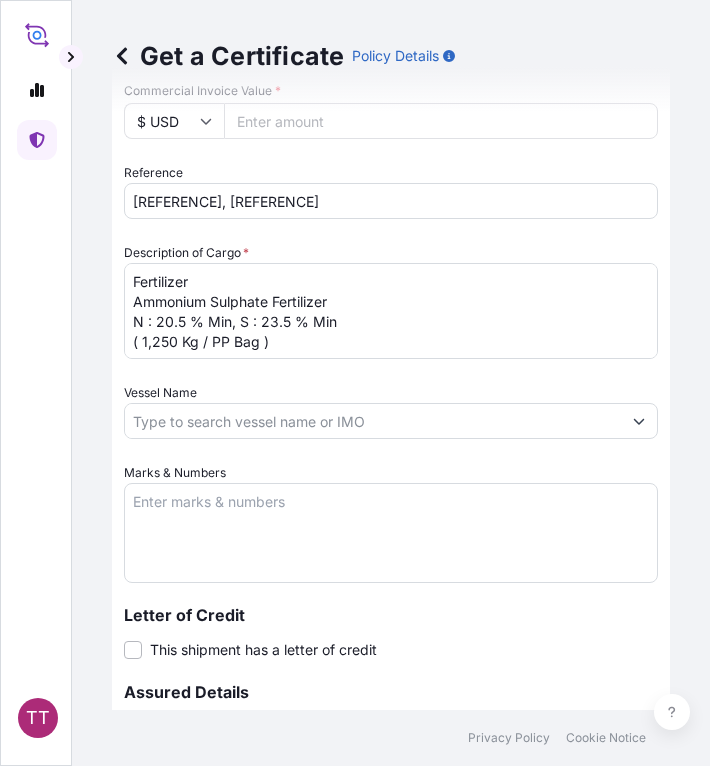 click on "Marks & Numbers" at bounding box center (391, 533) 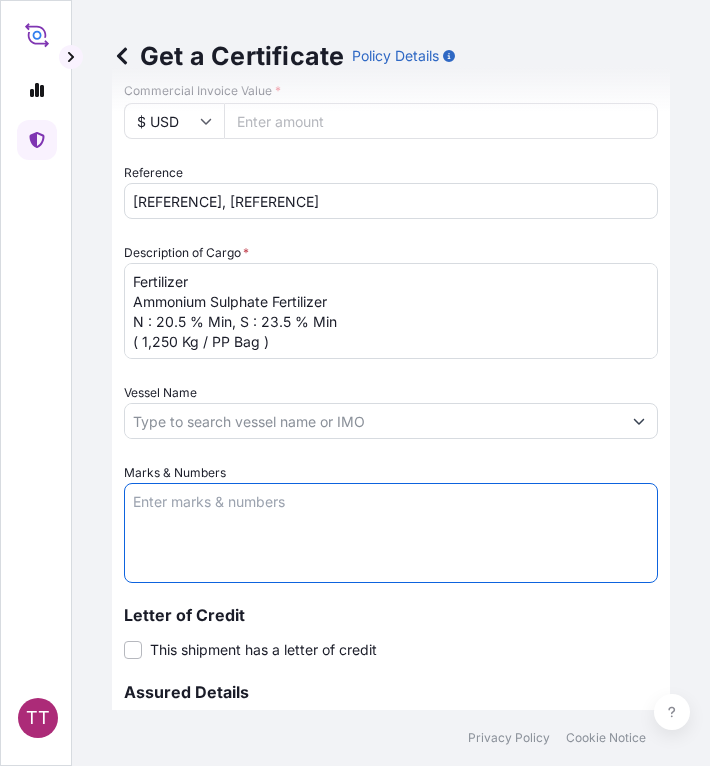paste on "[COMPANY_NAME]
[ADDRESS], [ADDRESS],
[ADDRESS], [ADDRESS]," 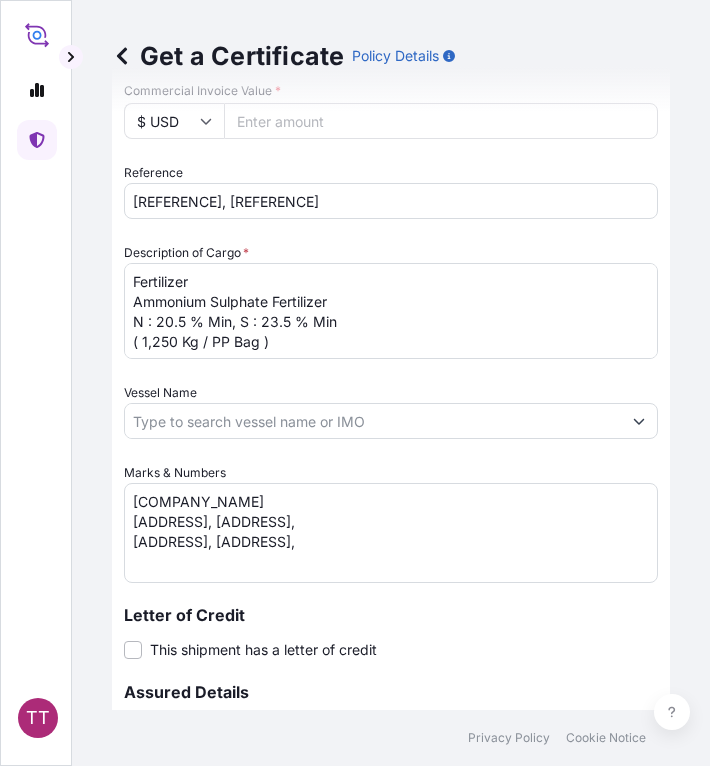 click on "[COMPANY_NAME]
[ADDRESS], [ADDRESS],
[ADDRESS], [ADDRESS]," at bounding box center (391, 533) 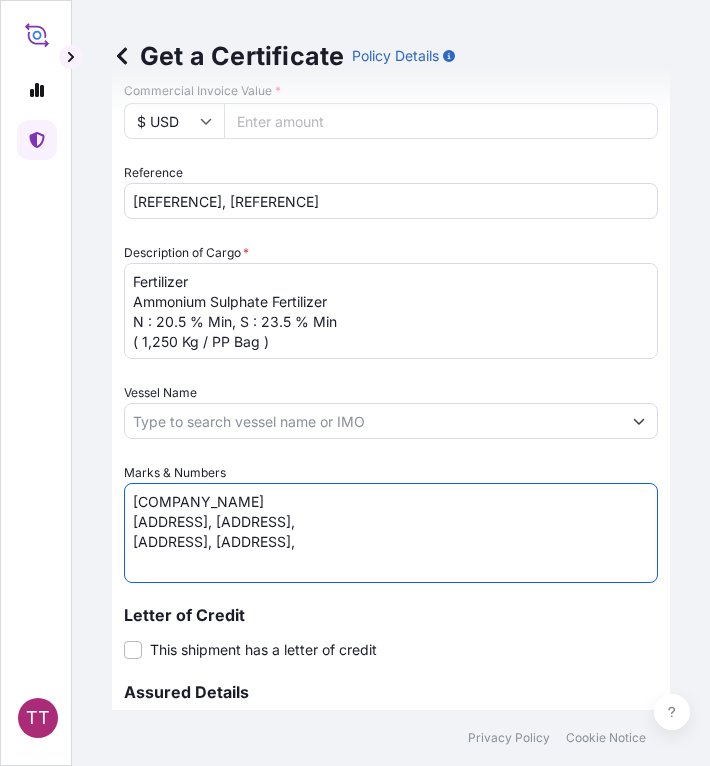 paste on "[CITY] Region, [COUNTRY]." 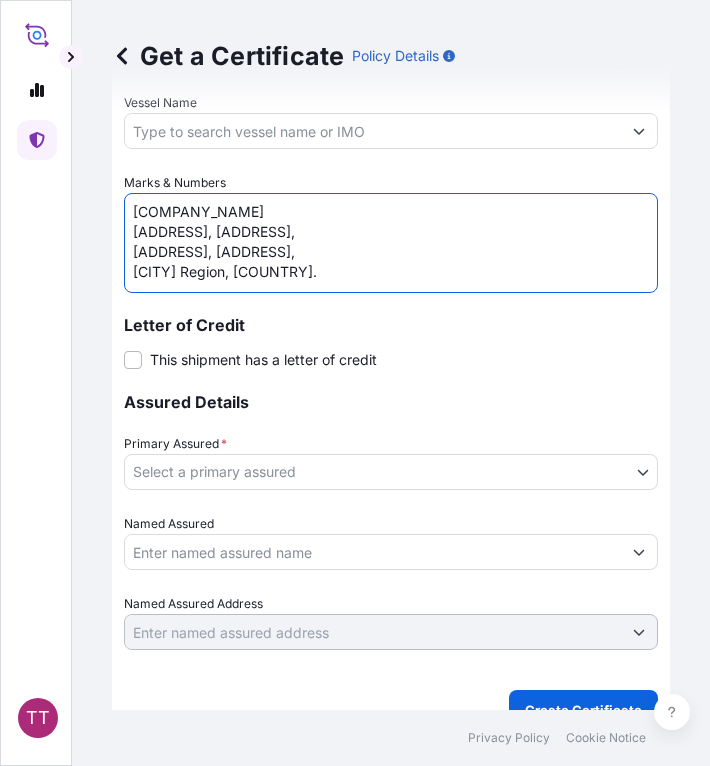 scroll, scrollTop: 1172, scrollLeft: 0, axis: vertical 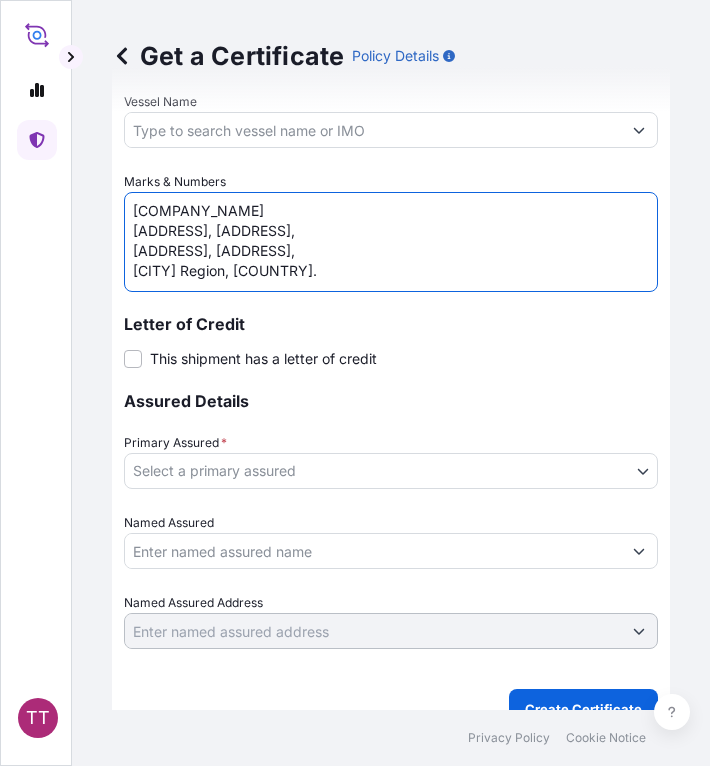 type on "[COMPANY_NAME]
[ADDRESS], [ADDRESS],
[ADDRESS], [ADDRESS],
[CITY] Region, [COUNTRY]." 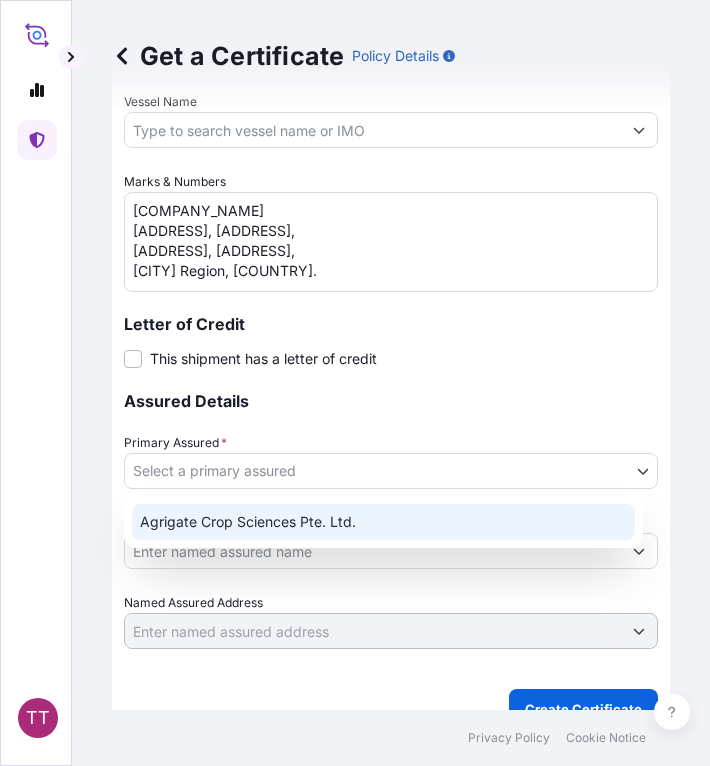click on "Agrigate Crop Sciences Pte. Ltd." at bounding box center (383, 522) 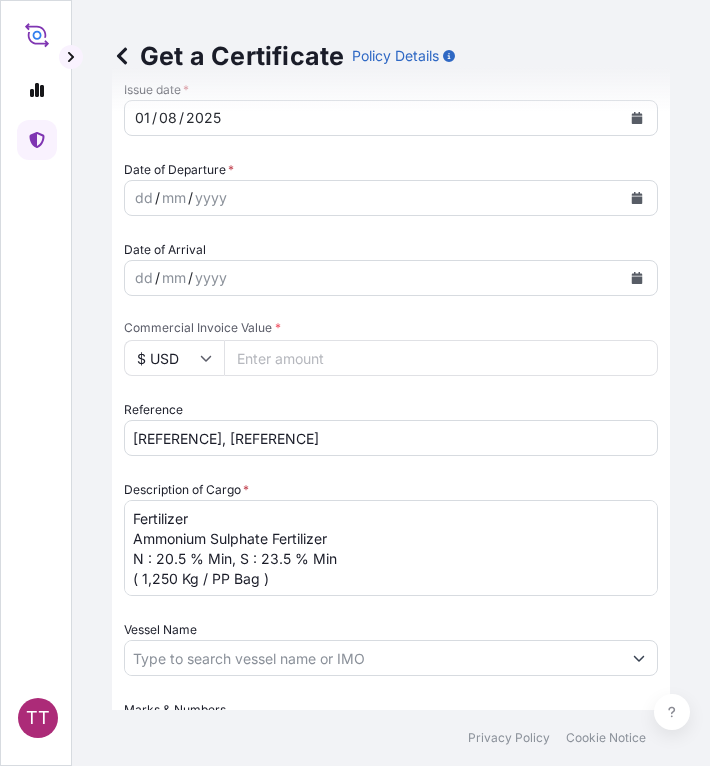 scroll, scrollTop: 642, scrollLeft: 0, axis: vertical 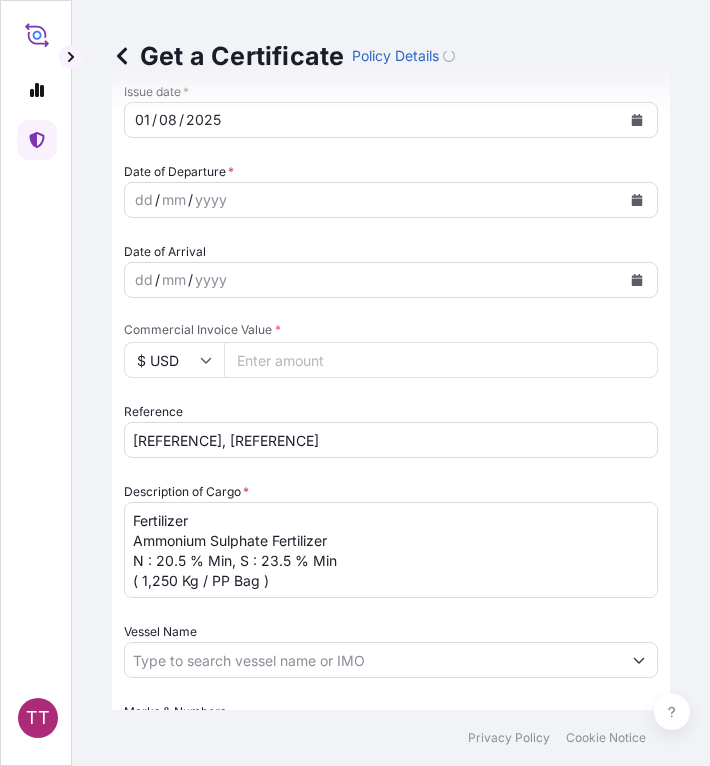 click on "Commercial Invoice Value    *" at bounding box center [441, 360] 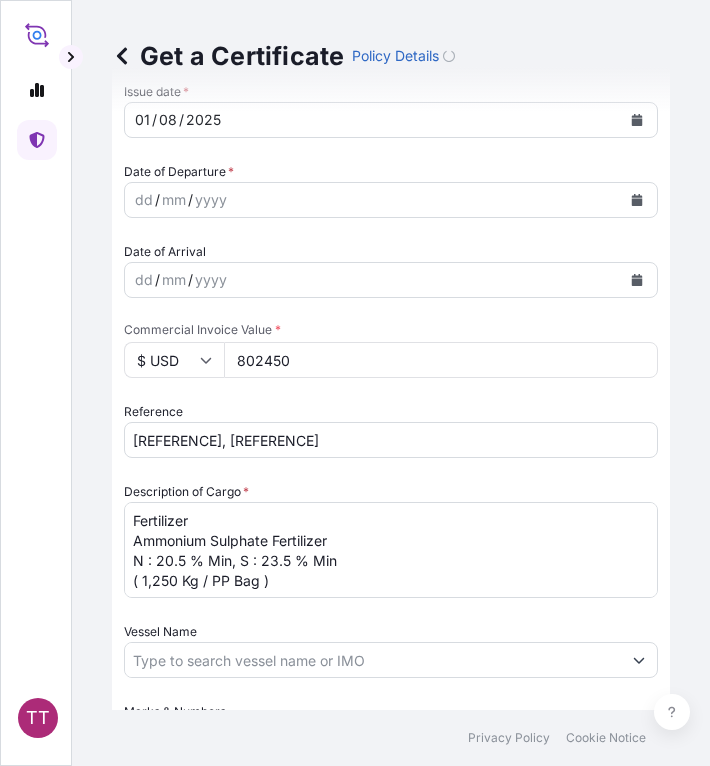 type on "802450" 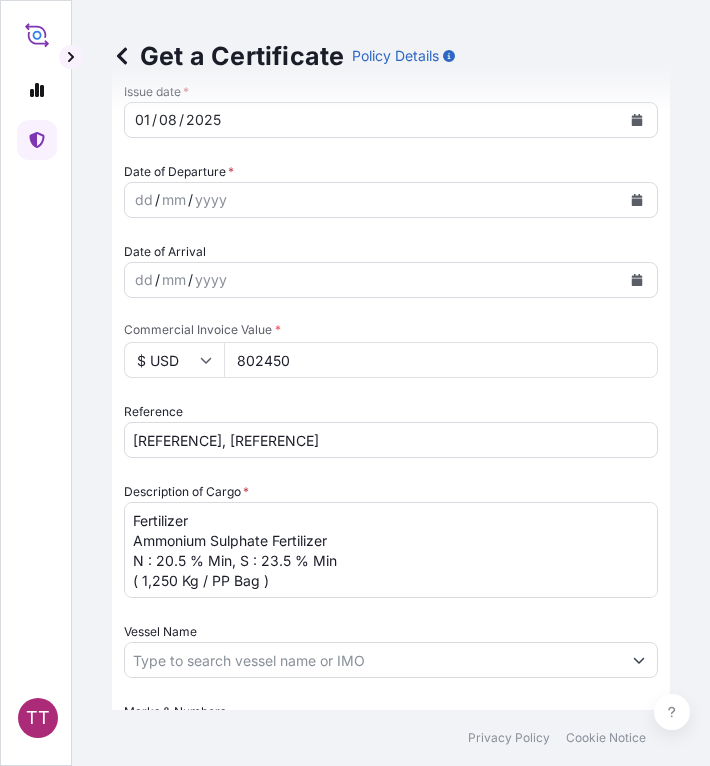 click on "Commercial Invoice Value    * $ USD [NUMBER]" at bounding box center (391, 350) 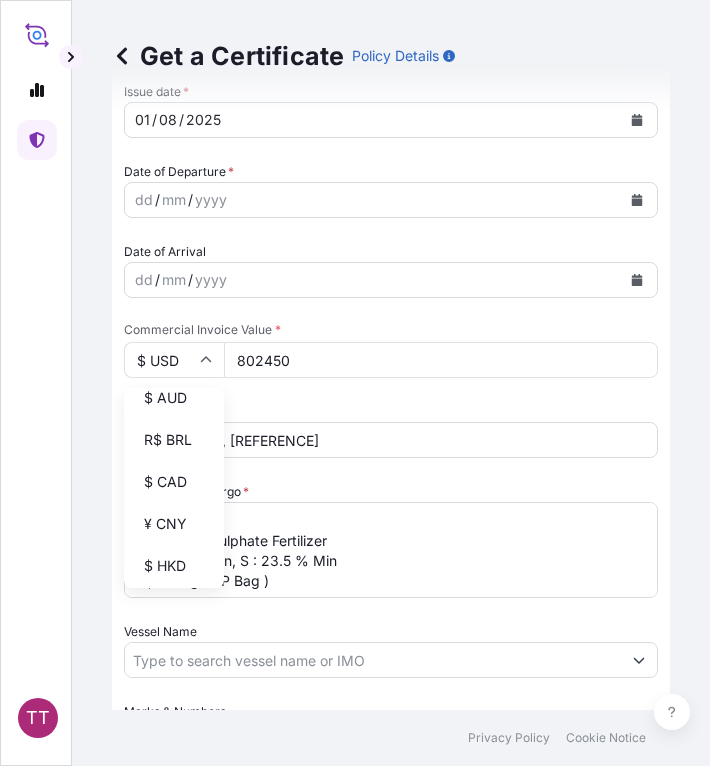 scroll, scrollTop: 194, scrollLeft: 0, axis: vertical 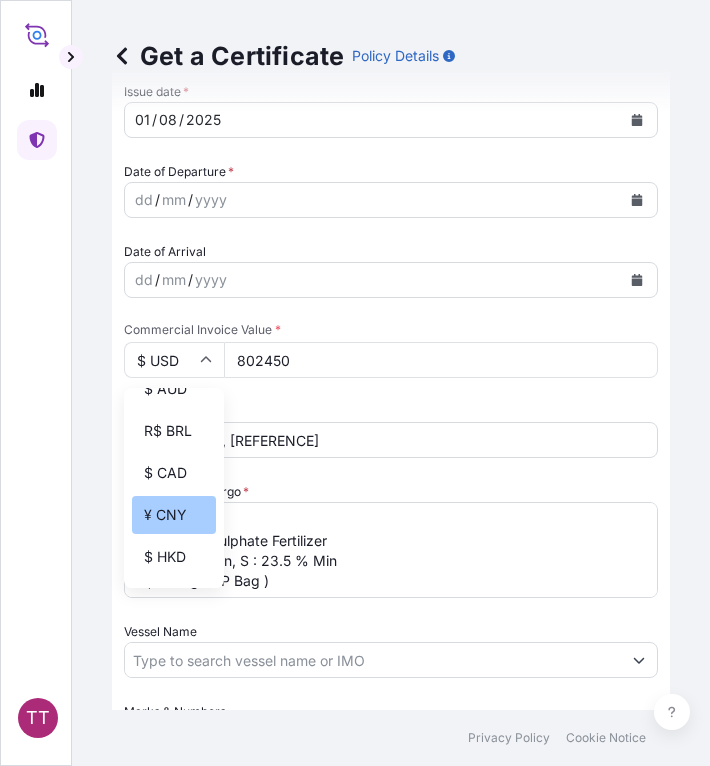 click on "¥ CNY" at bounding box center [174, 515] 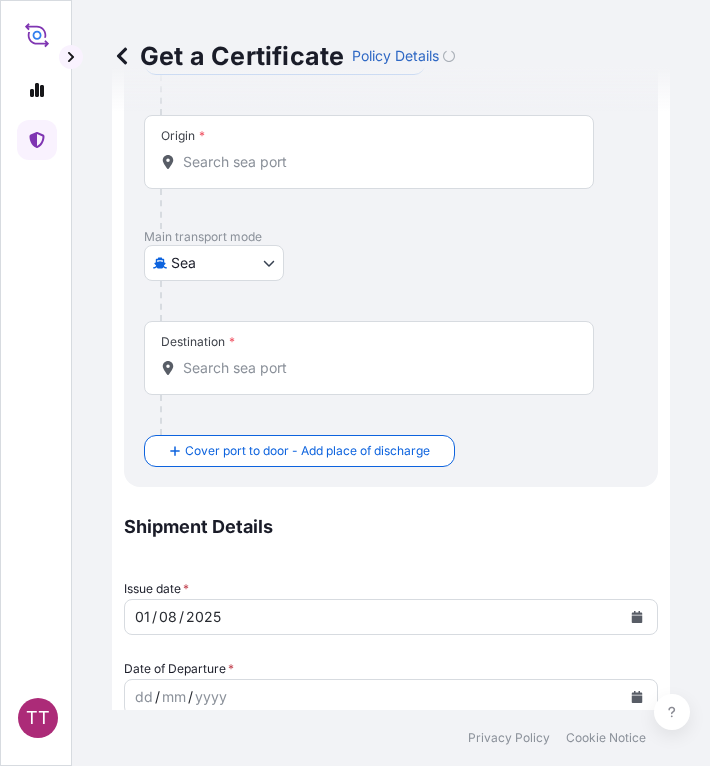 scroll, scrollTop: 0, scrollLeft: 0, axis: both 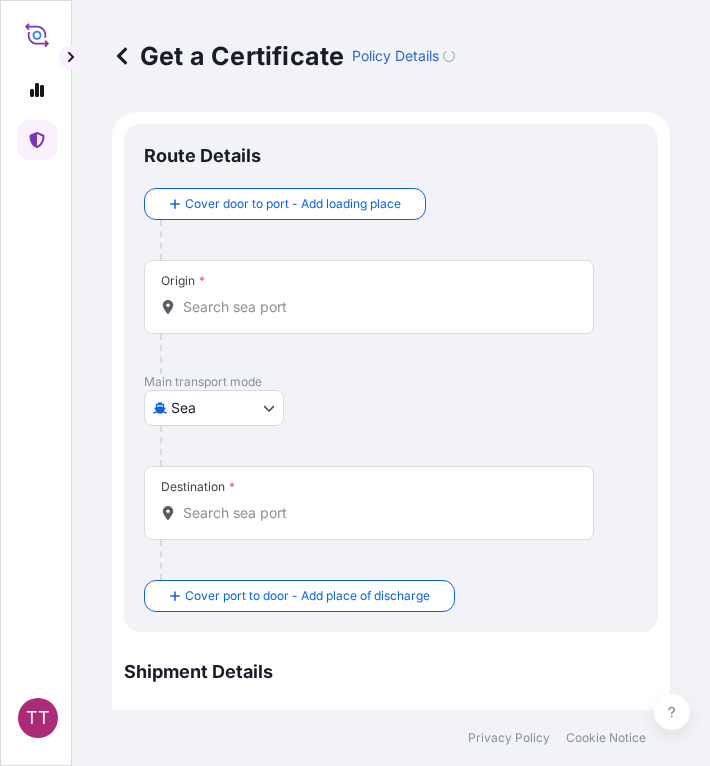 click on "Origin *" at bounding box center (376, 307) 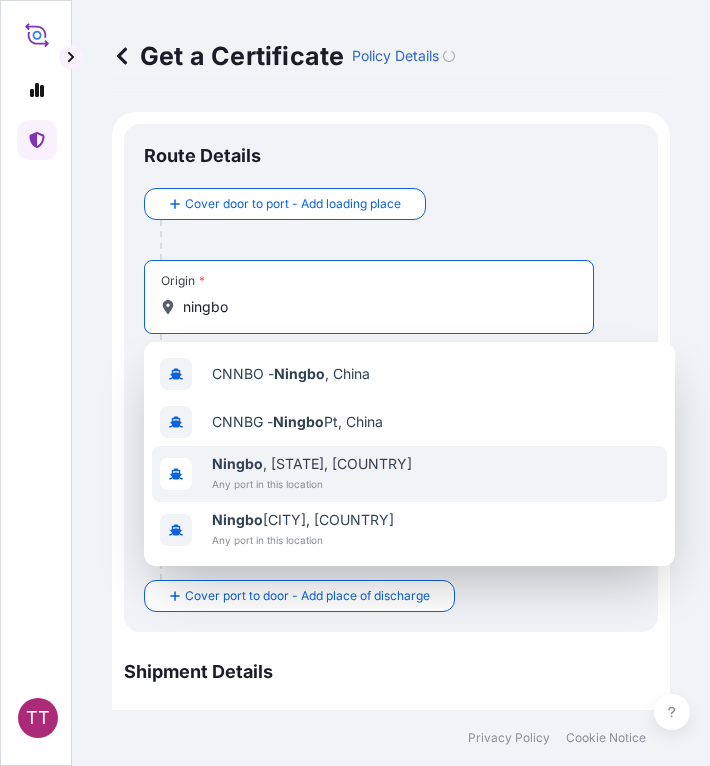 click on "Any port in this location" at bounding box center (312, 484) 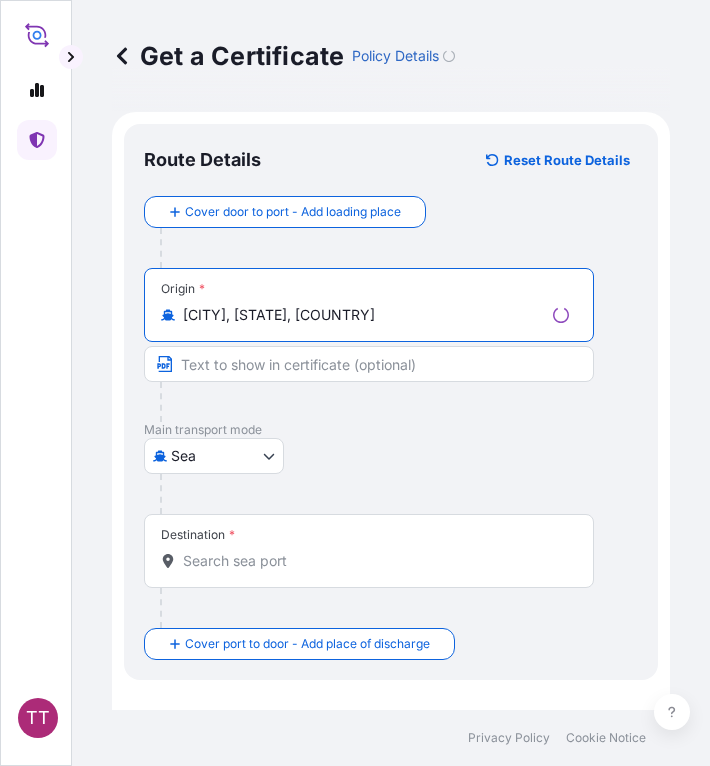type on "[CITY], [STATE], [COUNTRY]" 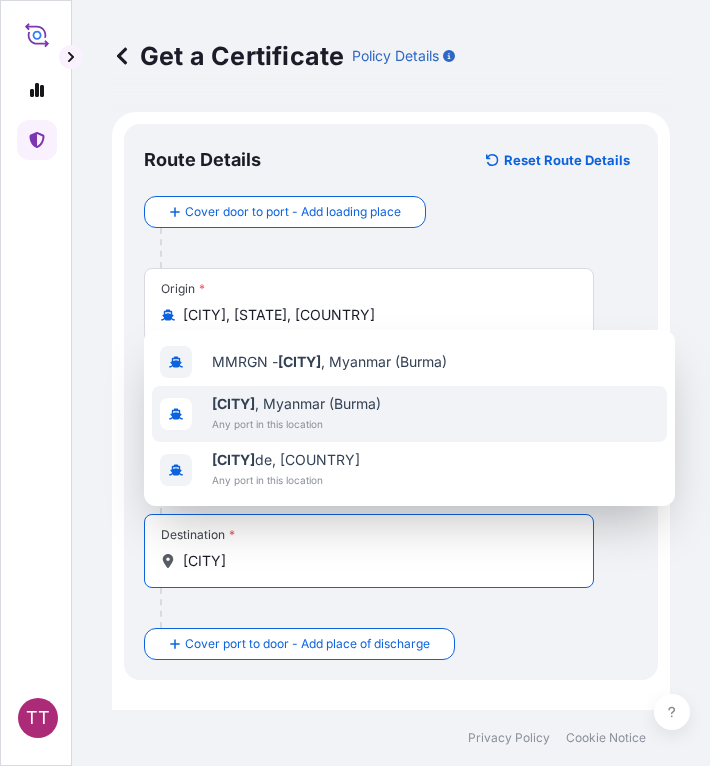 click on "[CITY] , [COUNTRY] ([COUNTRY_SHORT])" at bounding box center (296, 404) 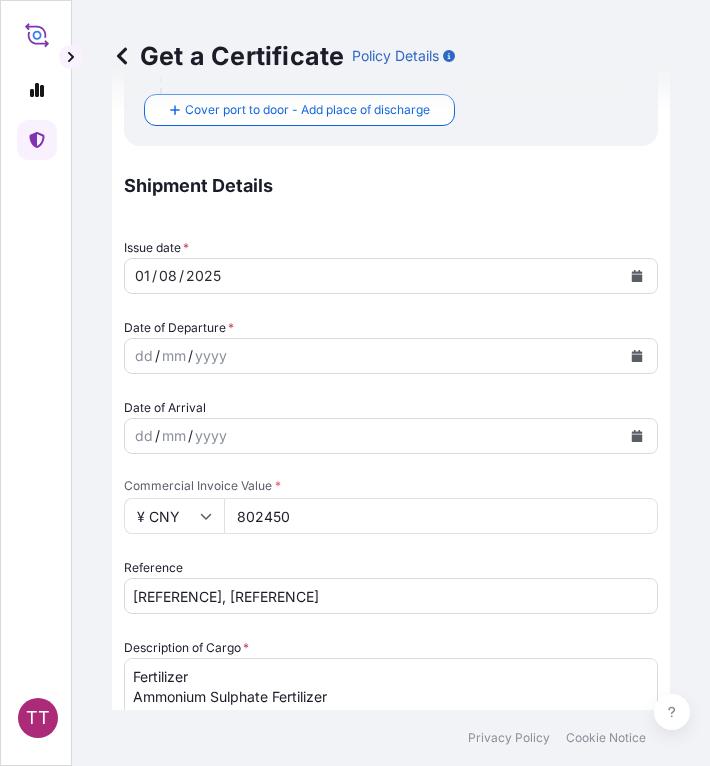 scroll, scrollTop: 575, scrollLeft: 0, axis: vertical 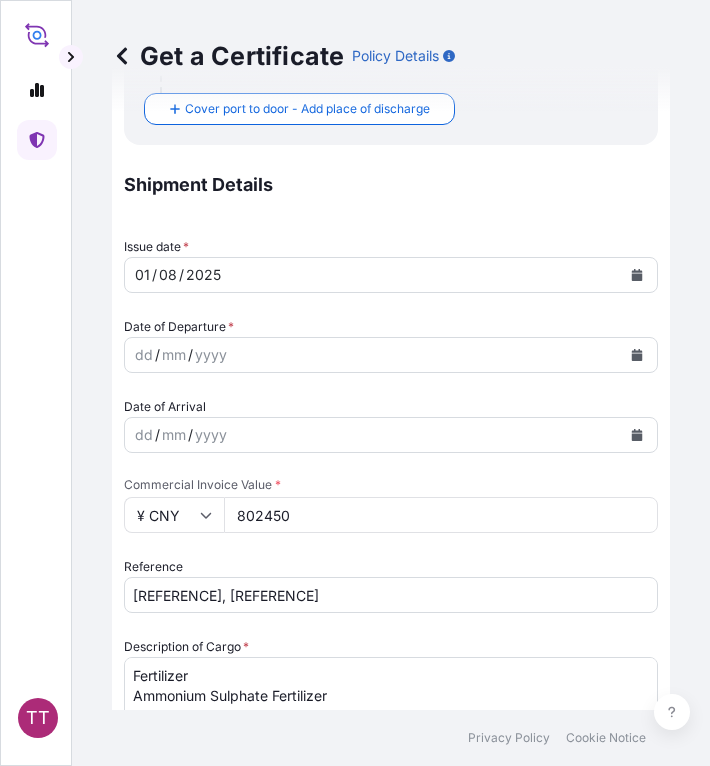 type on "[CITY], [COUNTRY] ([COUNTRY_SHORT])" 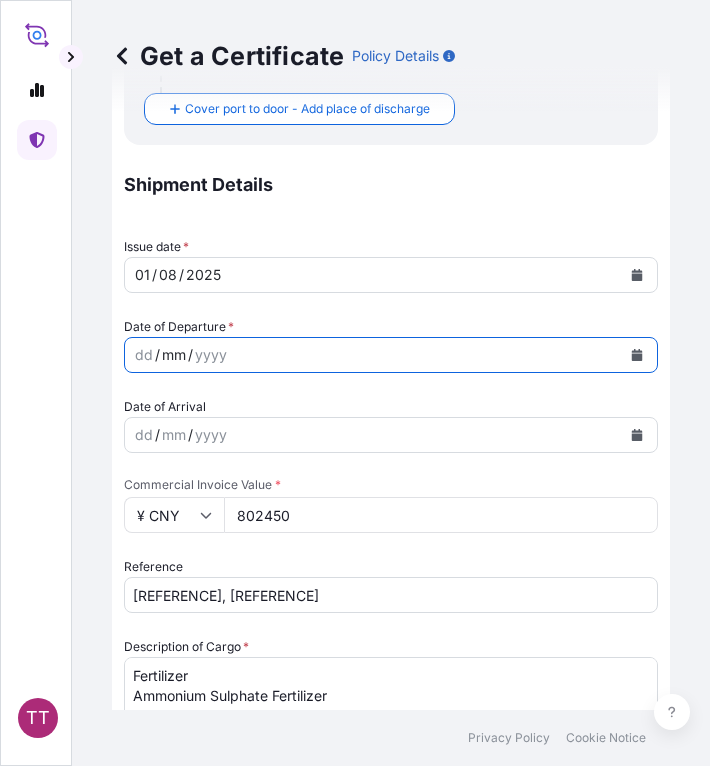 click on "mm" at bounding box center [174, 355] 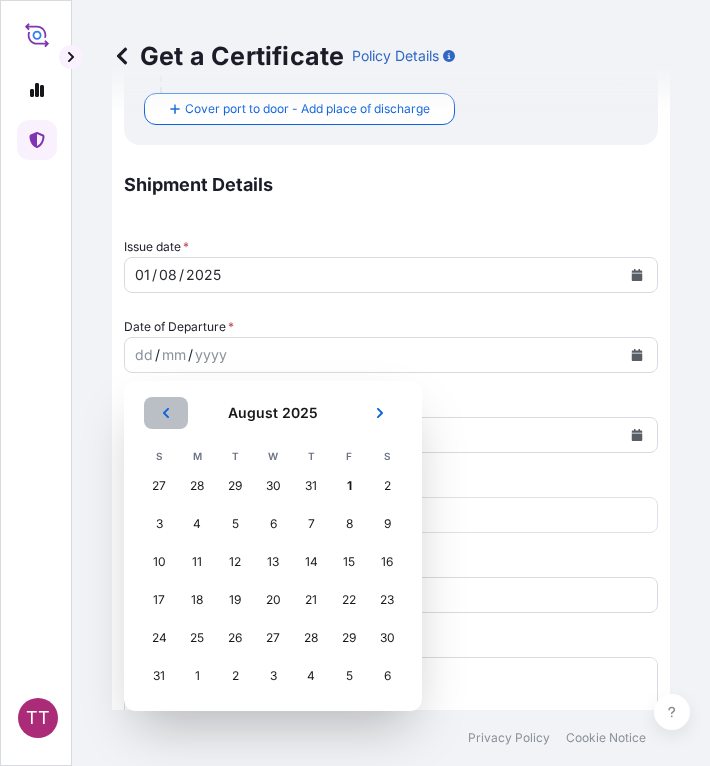 click 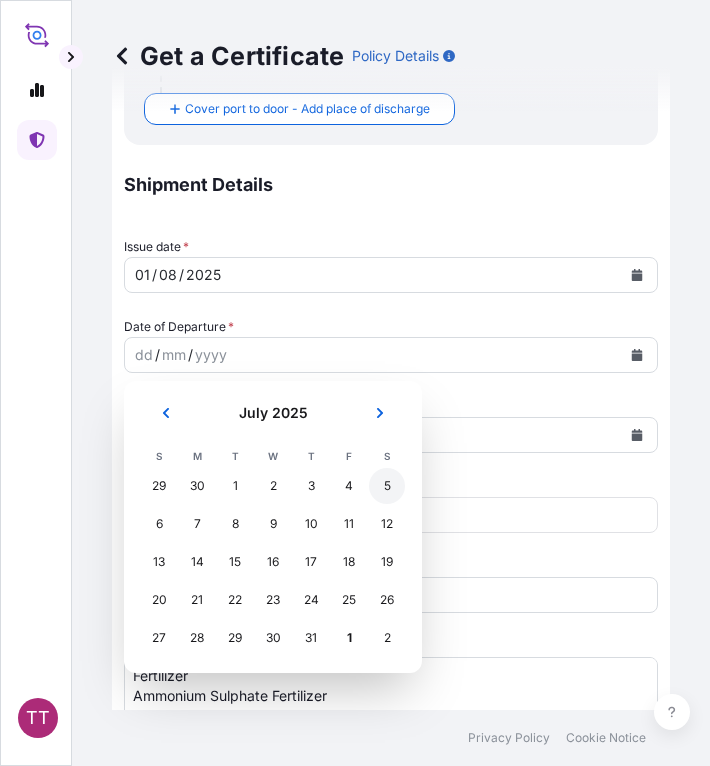click on "5" at bounding box center [387, 486] 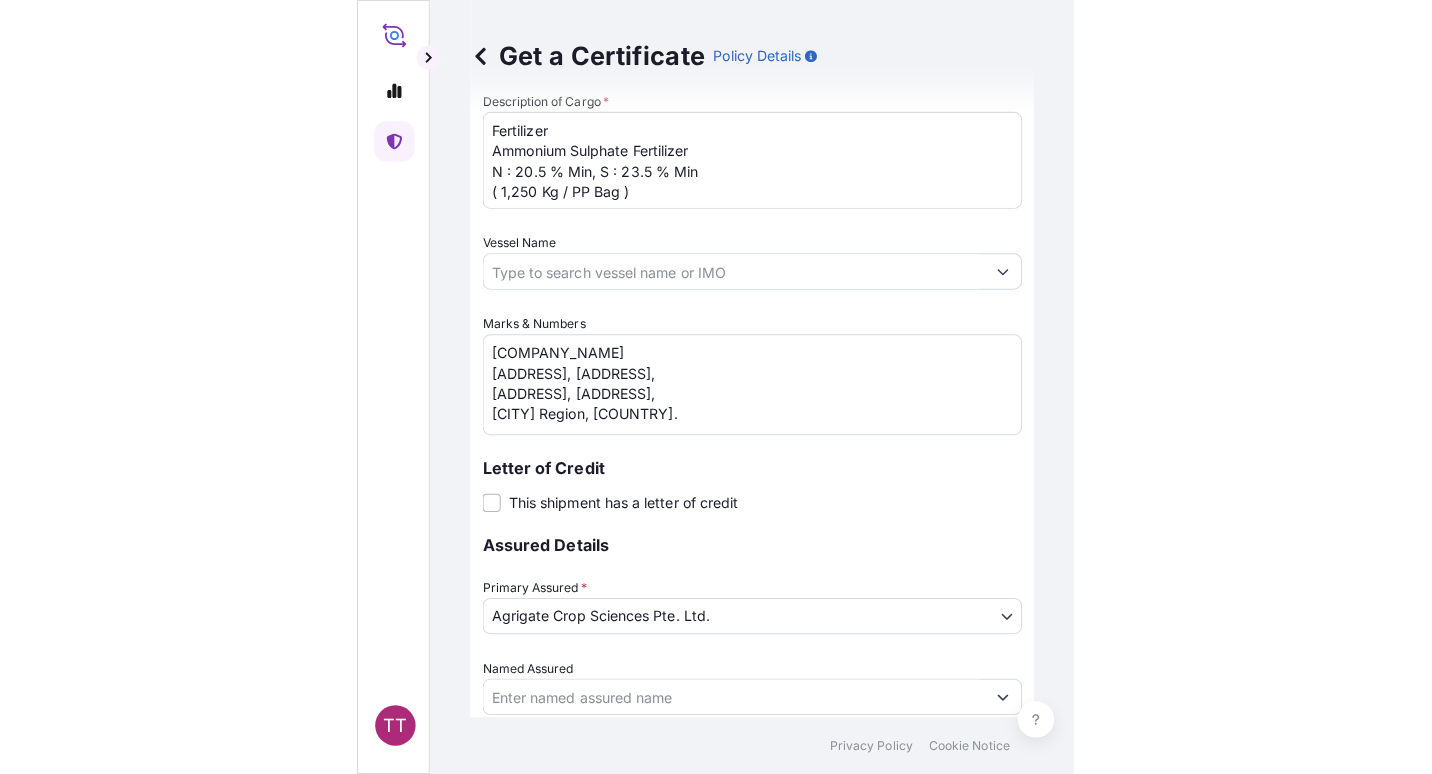 scroll, scrollTop: 1290, scrollLeft: 0, axis: vertical 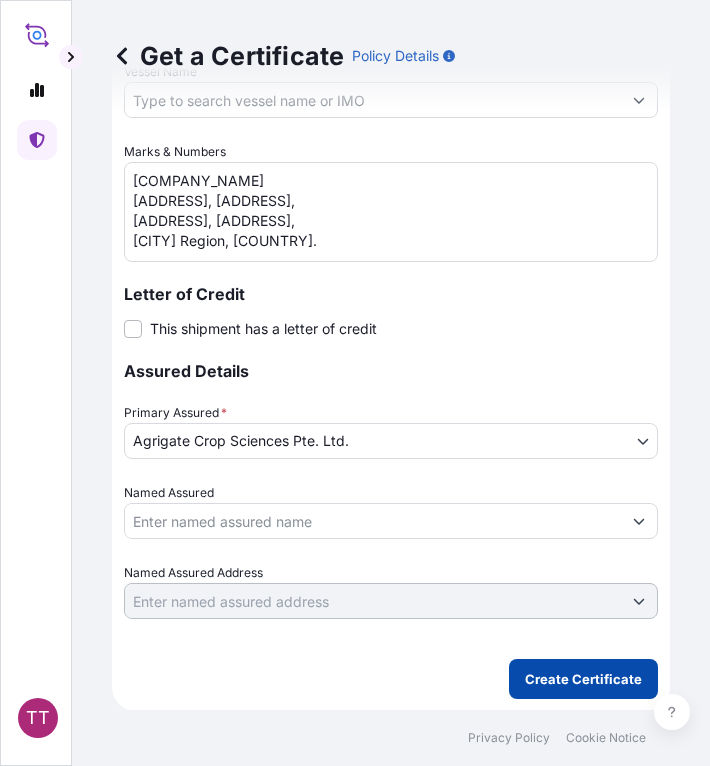click on "Create Certificate" at bounding box center [583, 679] 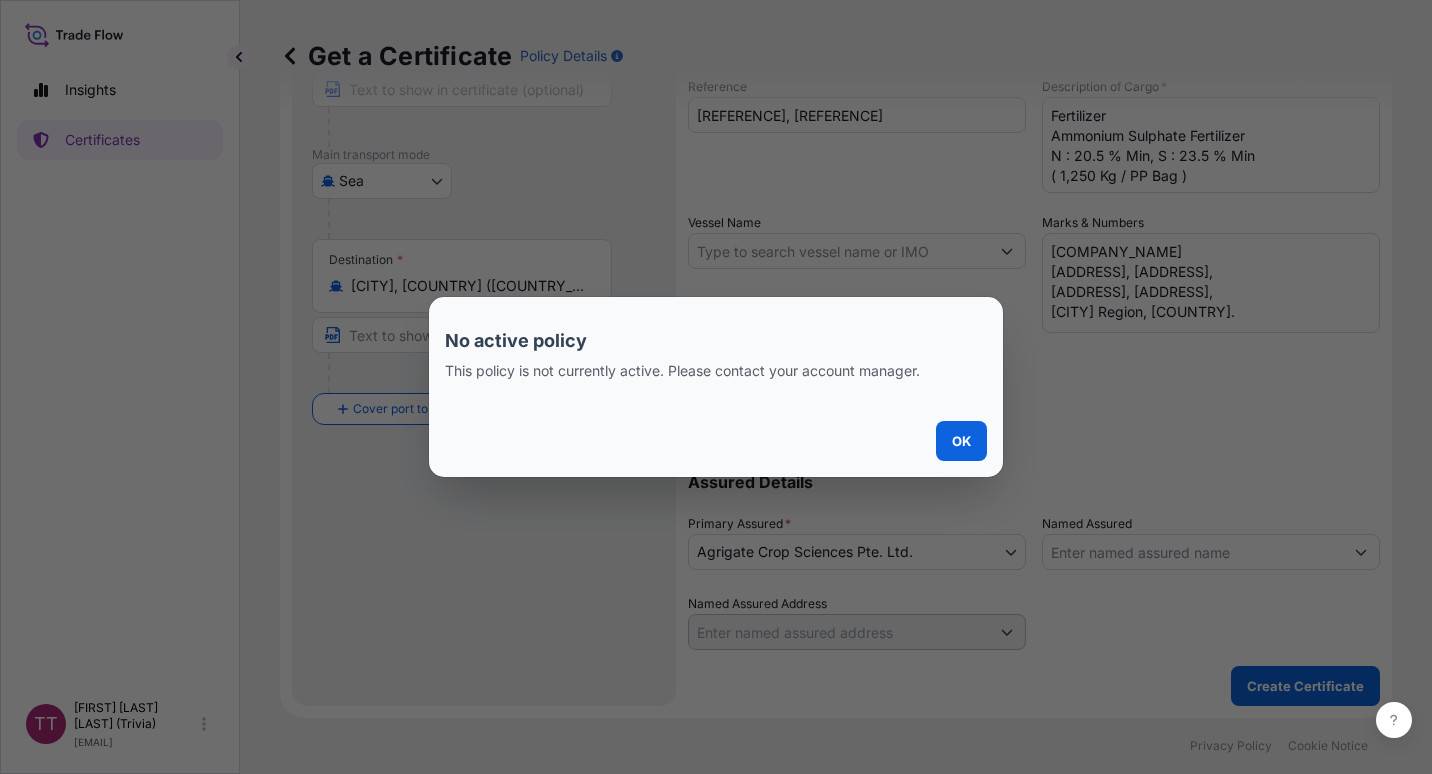 scroll, scrollTop: 274, scrollLeft: 0, axis: vertical 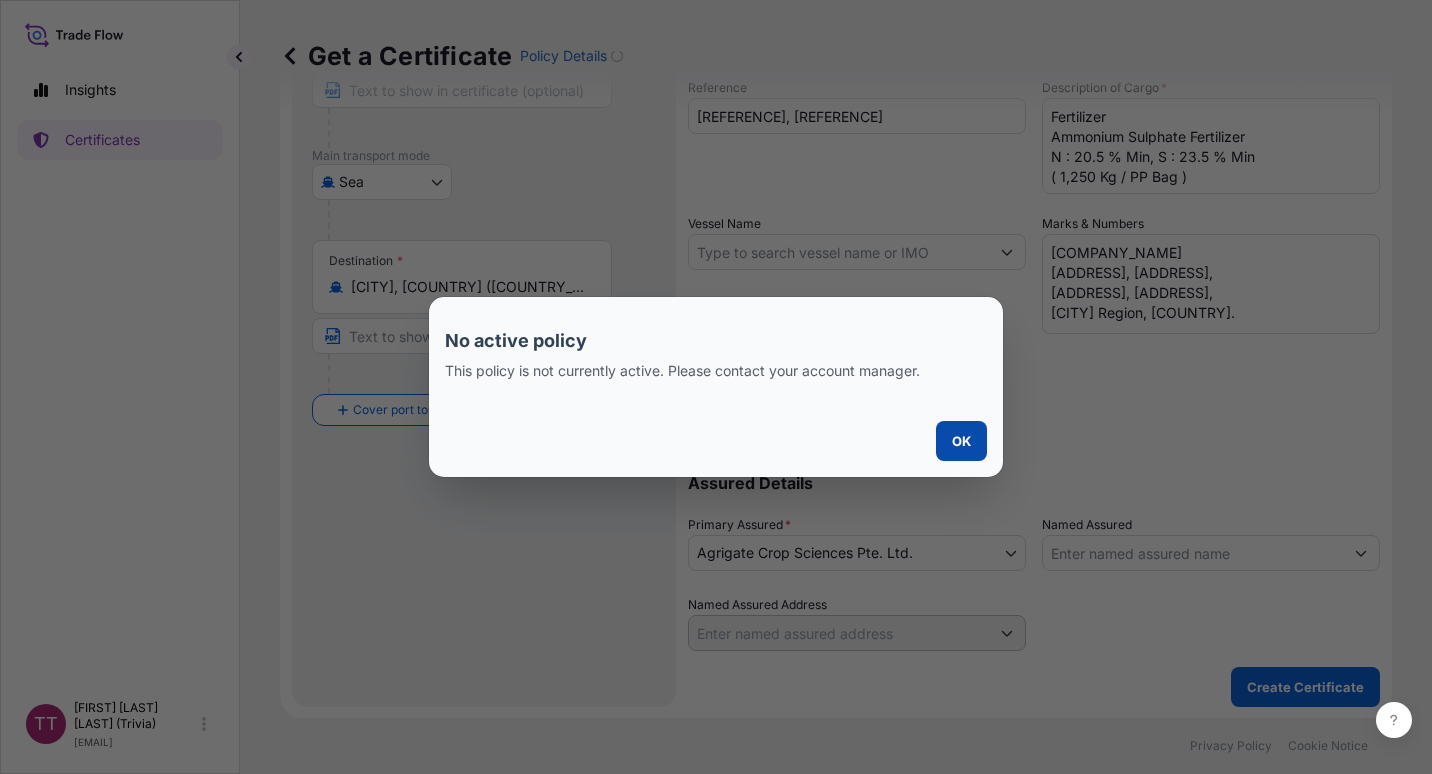 click on "OK" at bounding box center [961, 441] 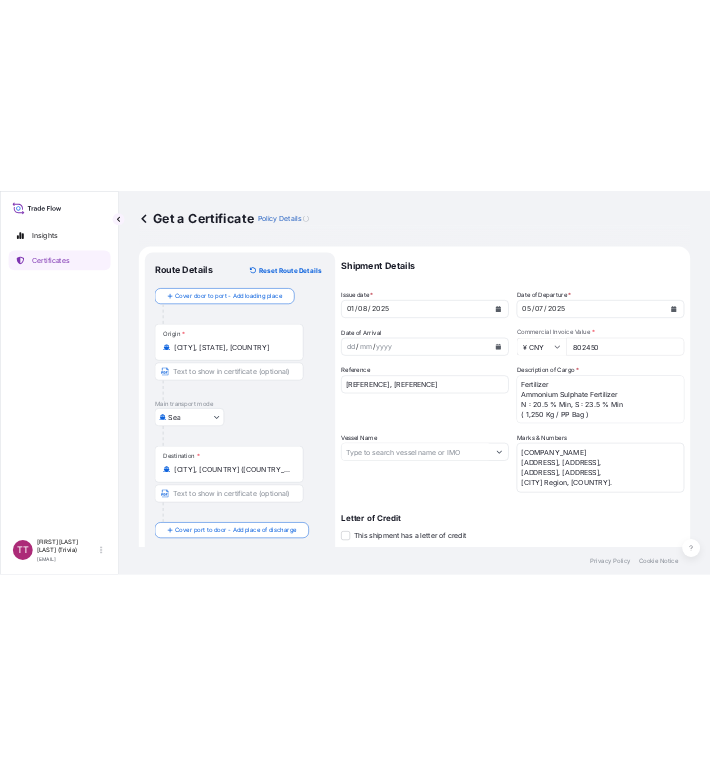 scroll, scrollTop: 0, scrollLeft: 0, axis: both 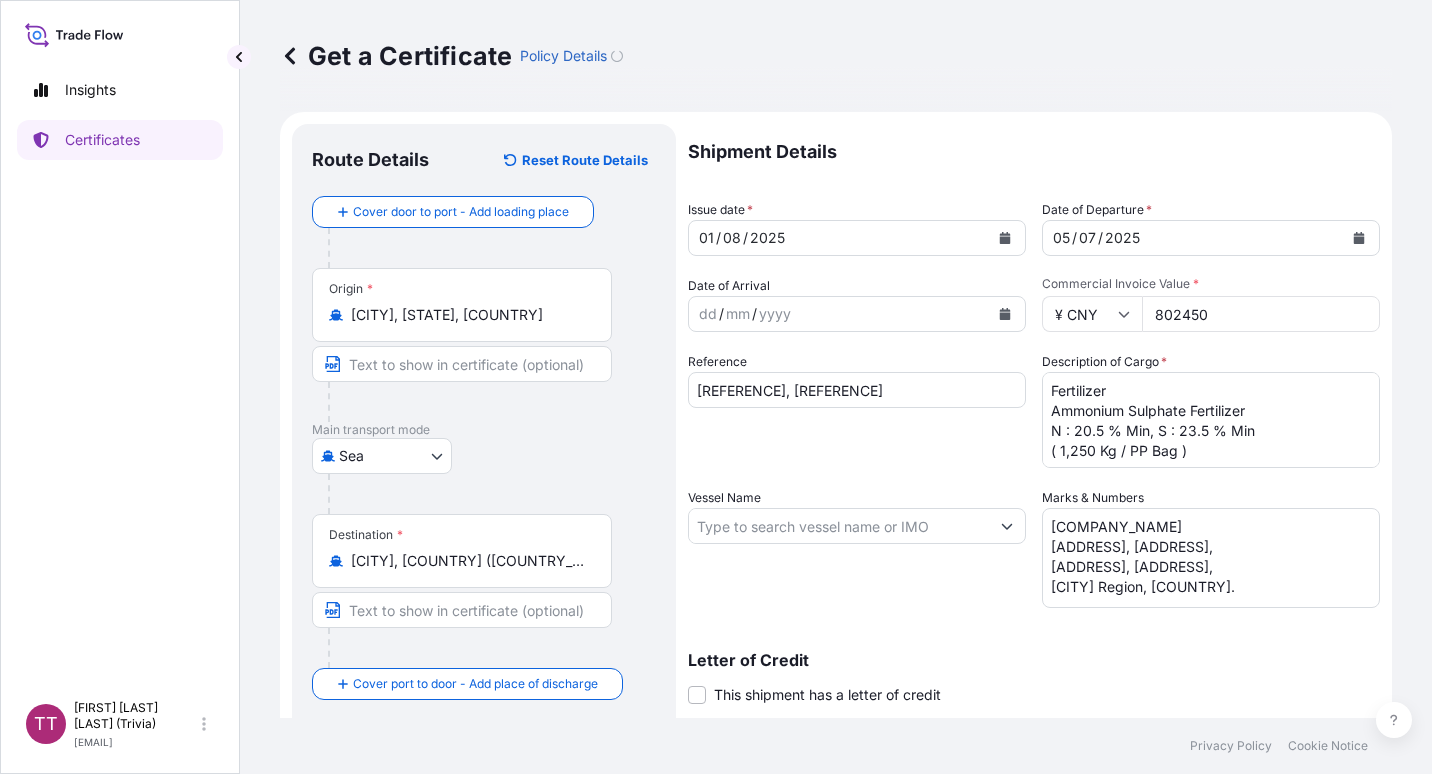 type 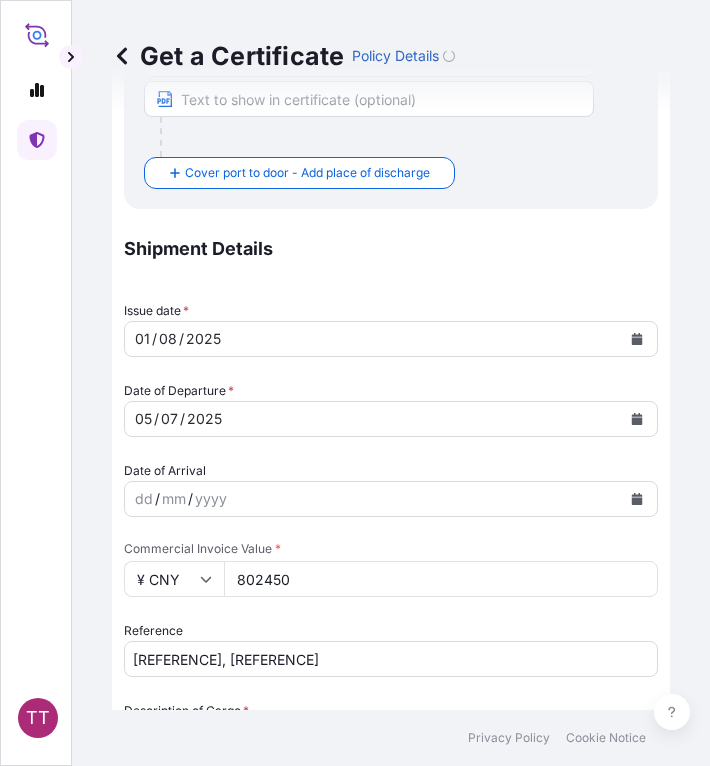 scroll, scrollTop: 512, scrollLeft: 0, axis: vertical 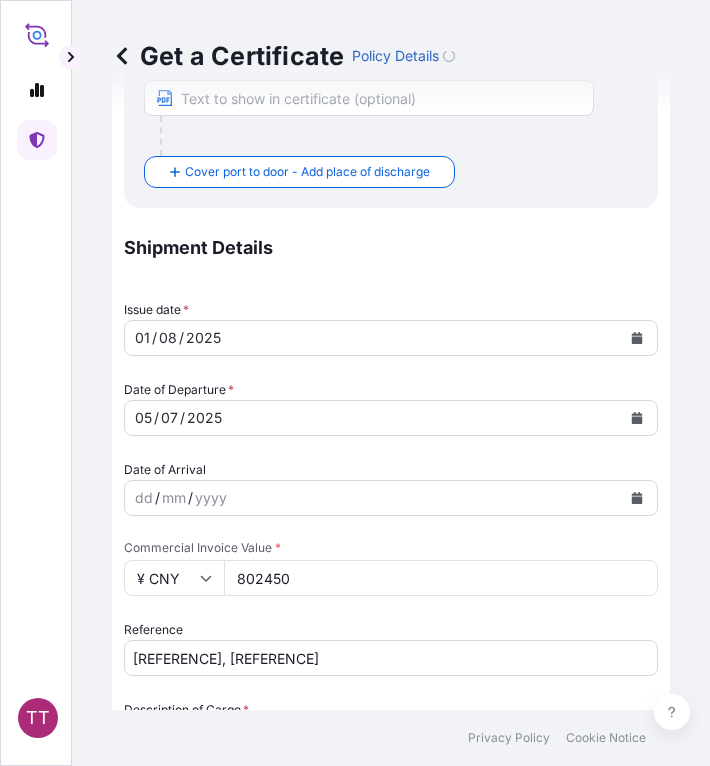 drag, startPoint x: 292, startPoint y: 587, endPoint x: 226, endPoint y: 586, distance: 66.007576 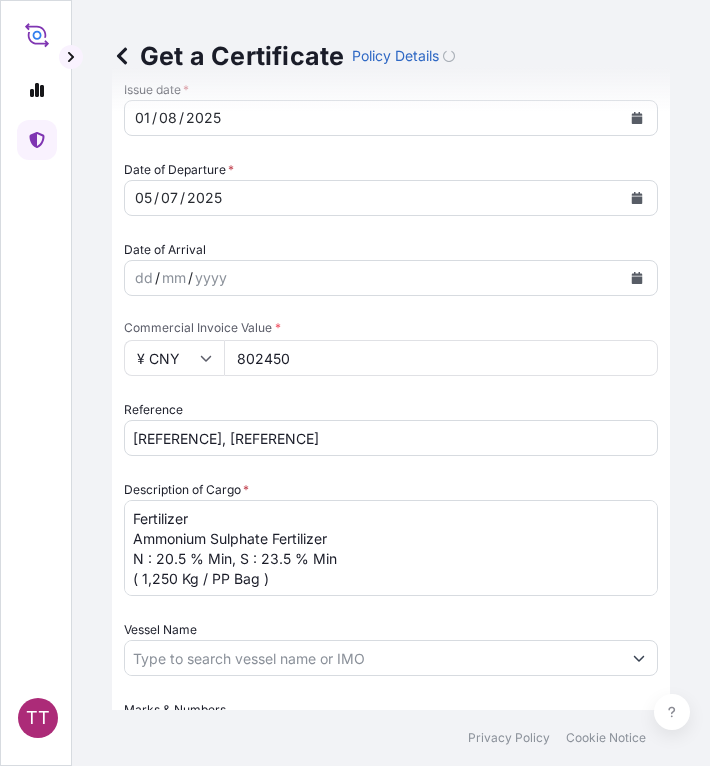 scroll, scrollTop: 735, scrollLeft: 0, axis: vertical 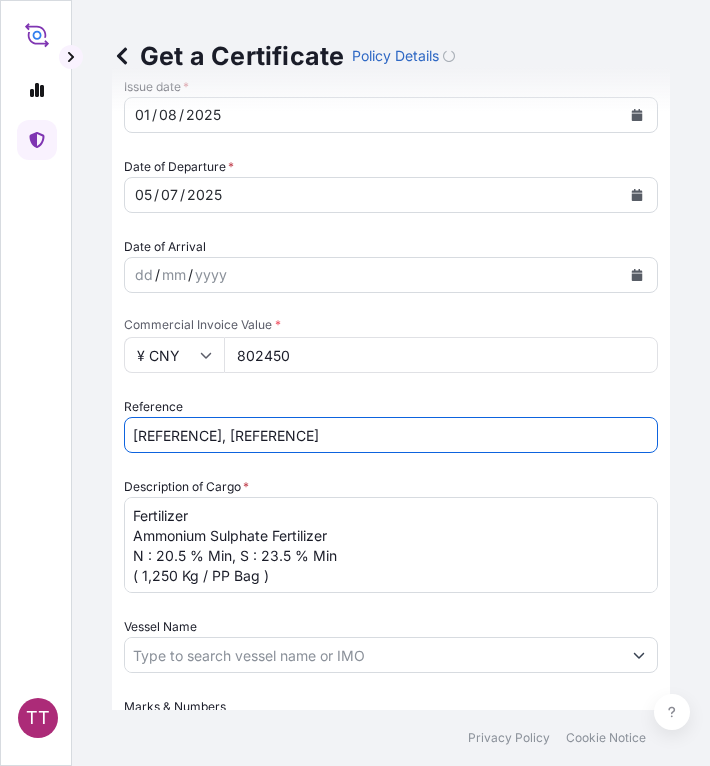 drag, startPoint x: 400, startPoint y: 428, endPoint x: 108, endPoint y: 437, distance: 292.13867 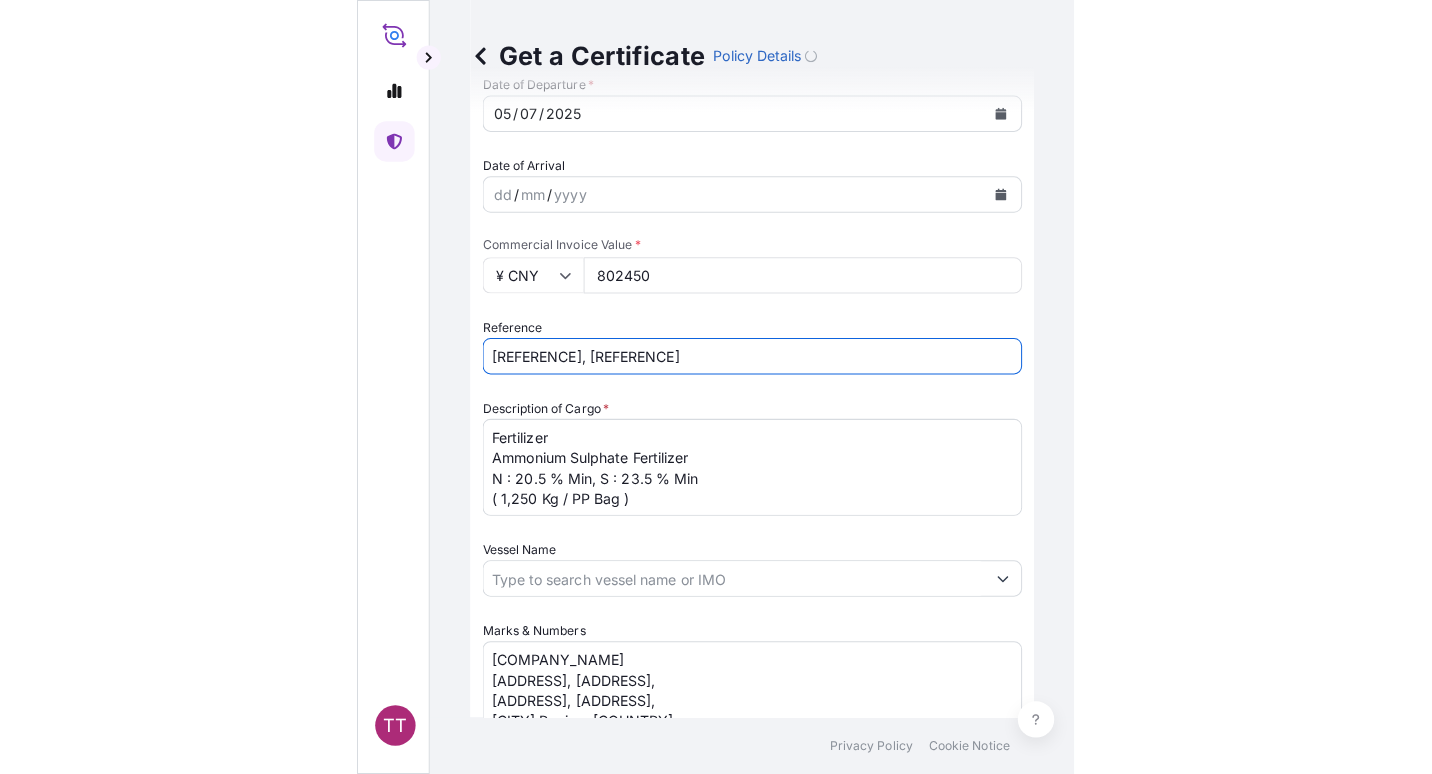 scroll, scrollTop: 818, scrollLeft: 0, axis: vertical 